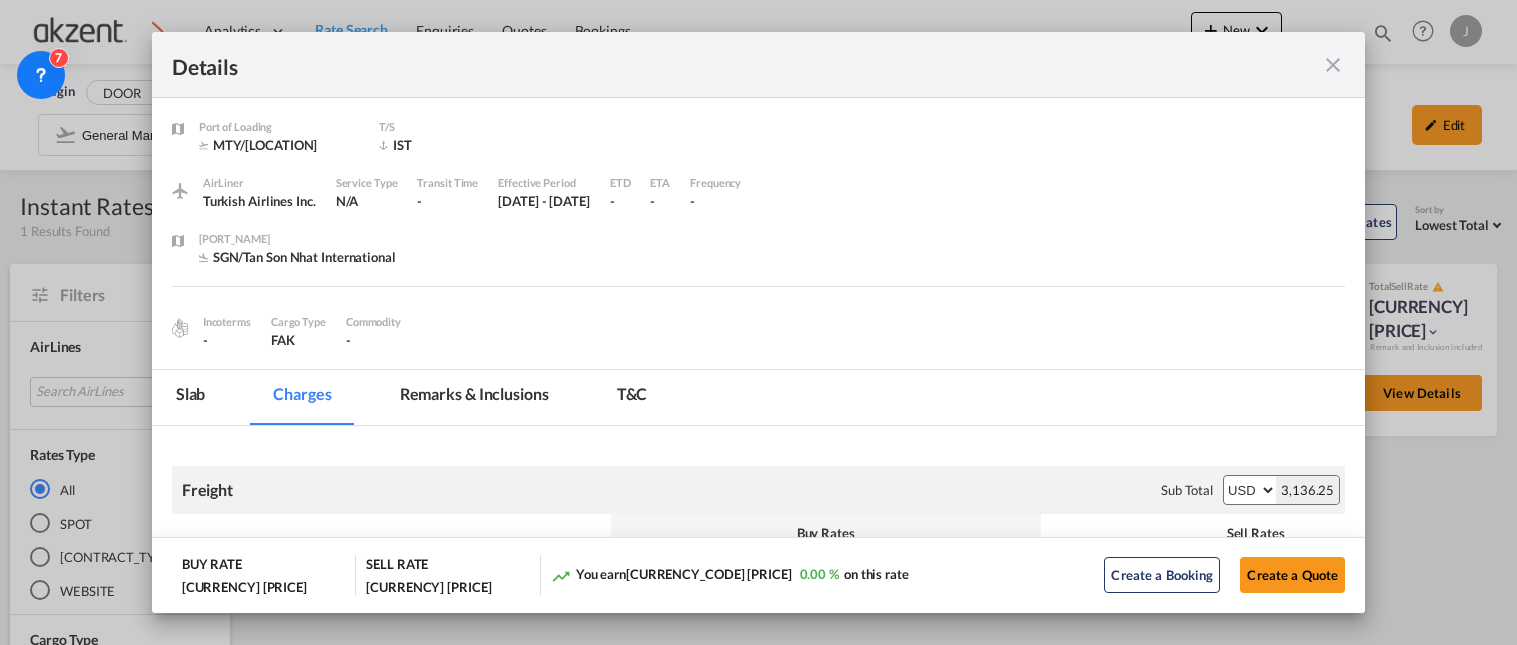 scroll, scrollTop: 0, scrollLeft: 0, axis: both 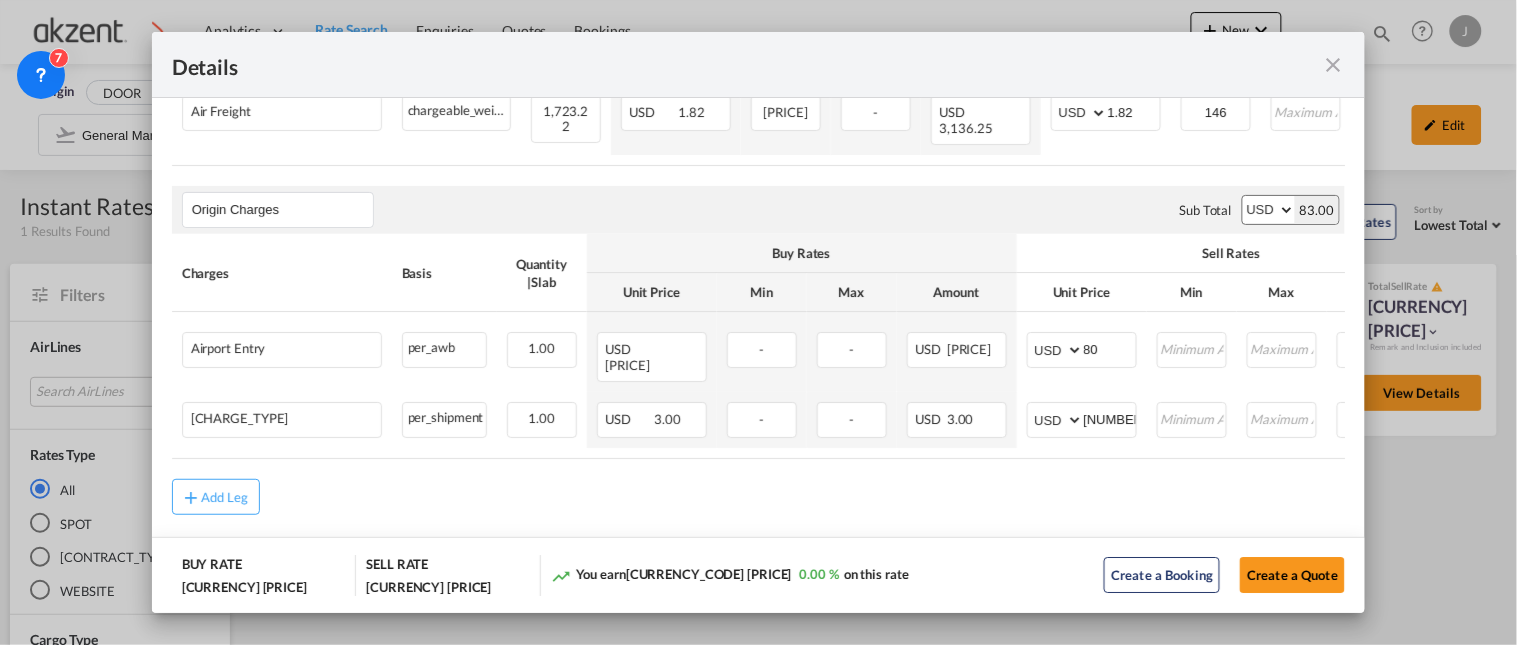 click at bounding box center [1333, 65] 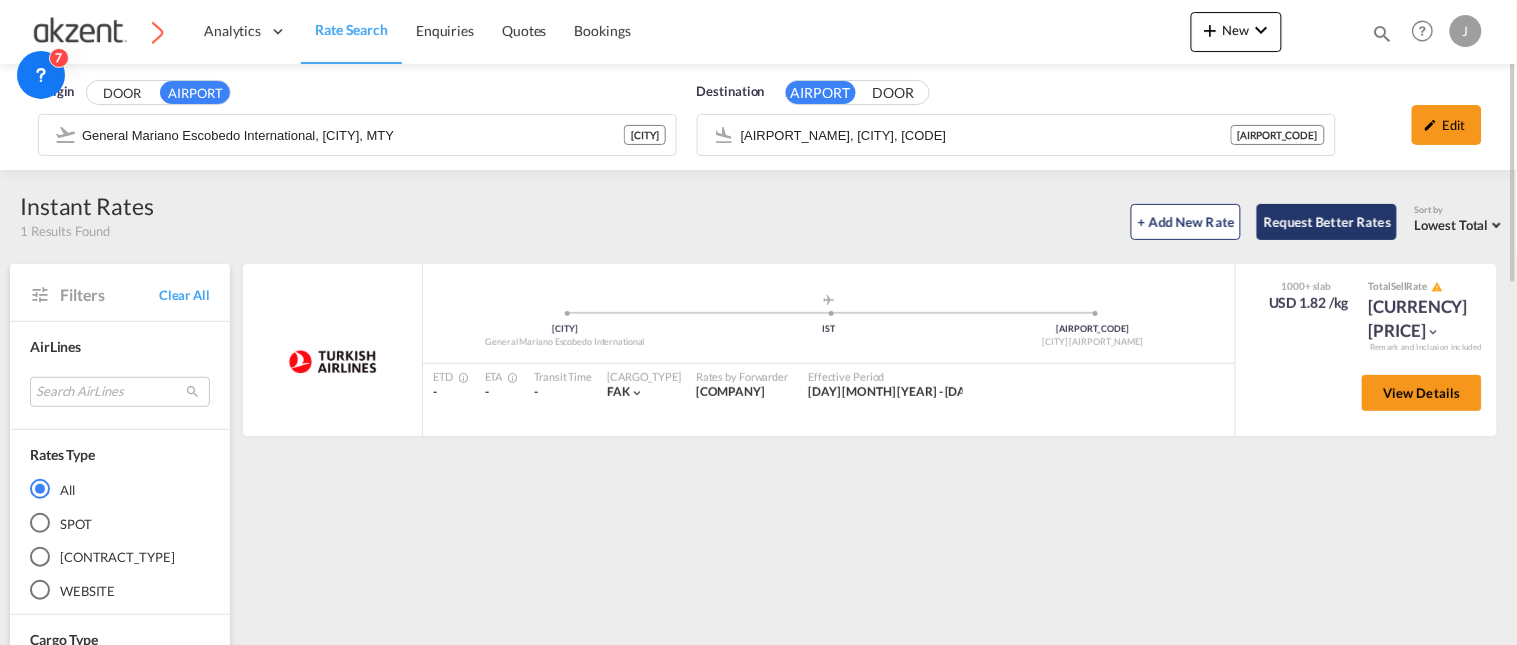 click on "Request Better Rates" at bounding box center [1327, 222] 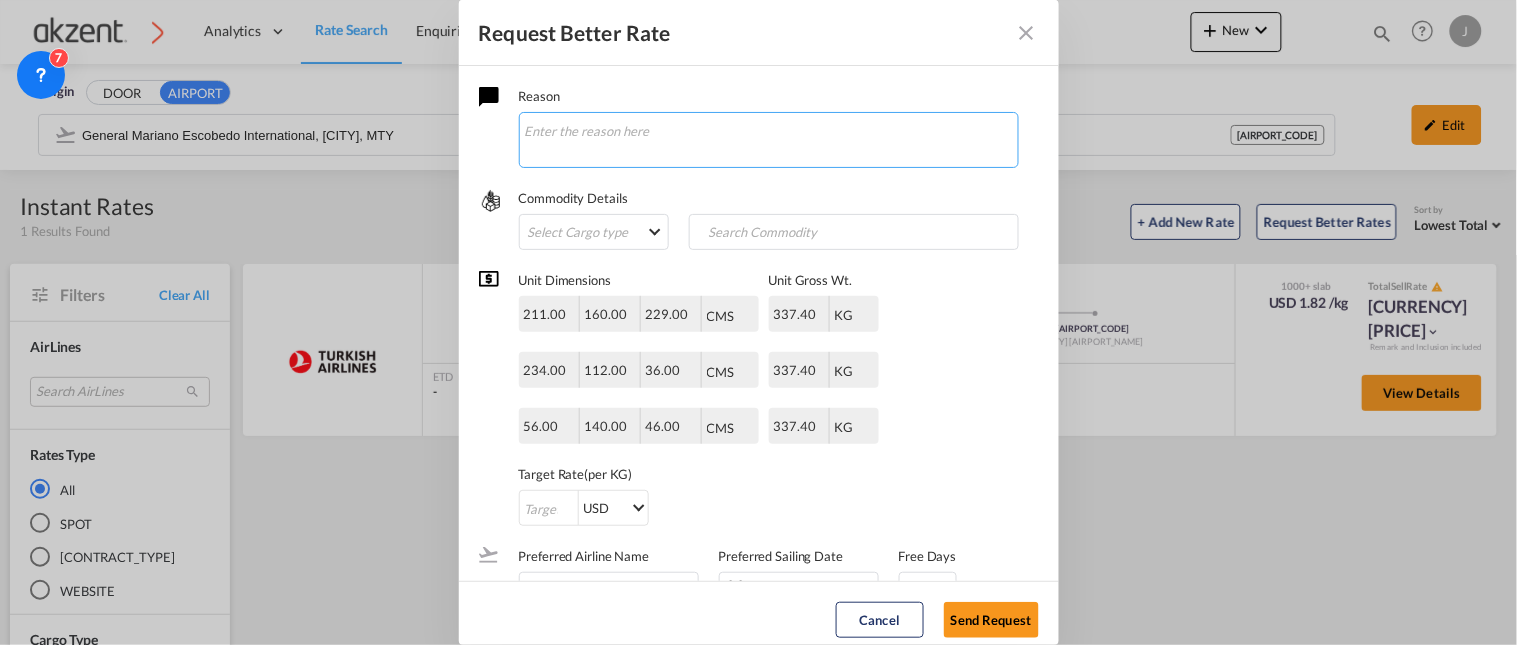 click at bounding box center (769, 140) 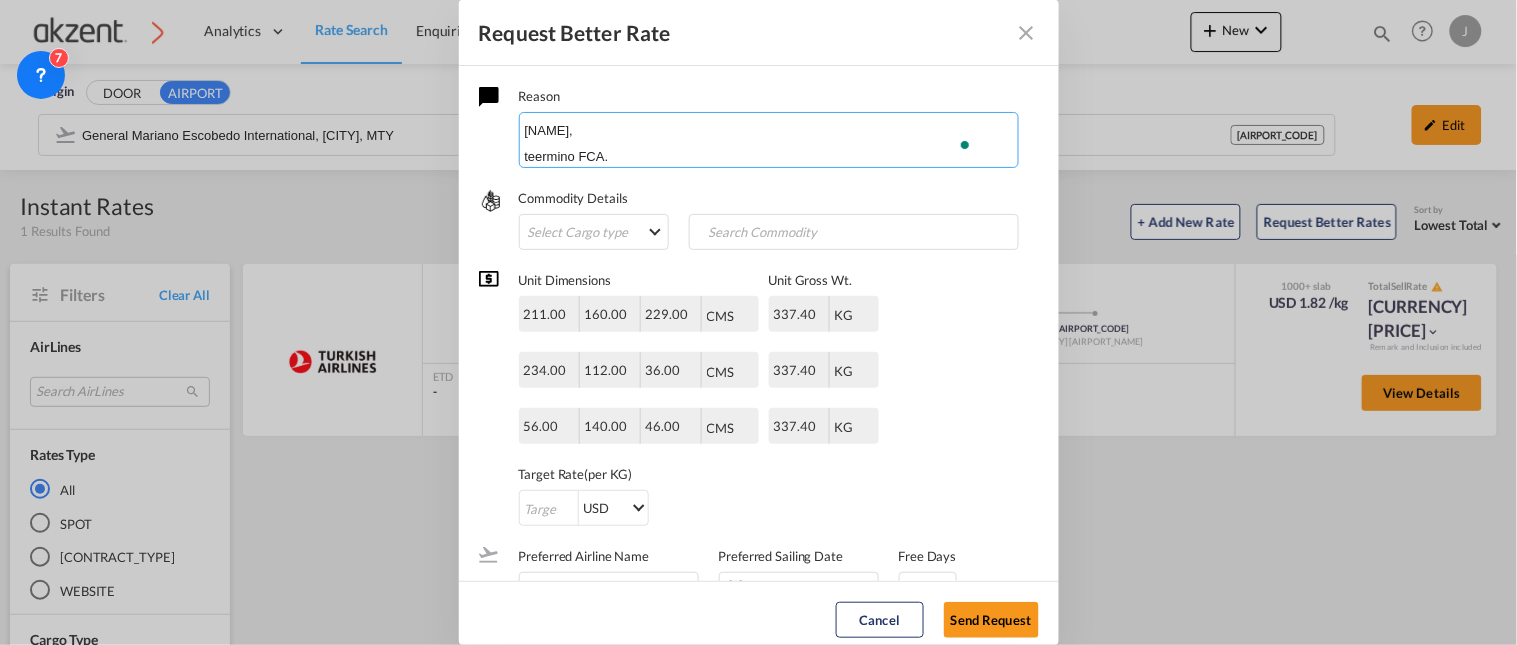 scroll, scrollTop: 24, scrollLeft: 0, axis: vertical 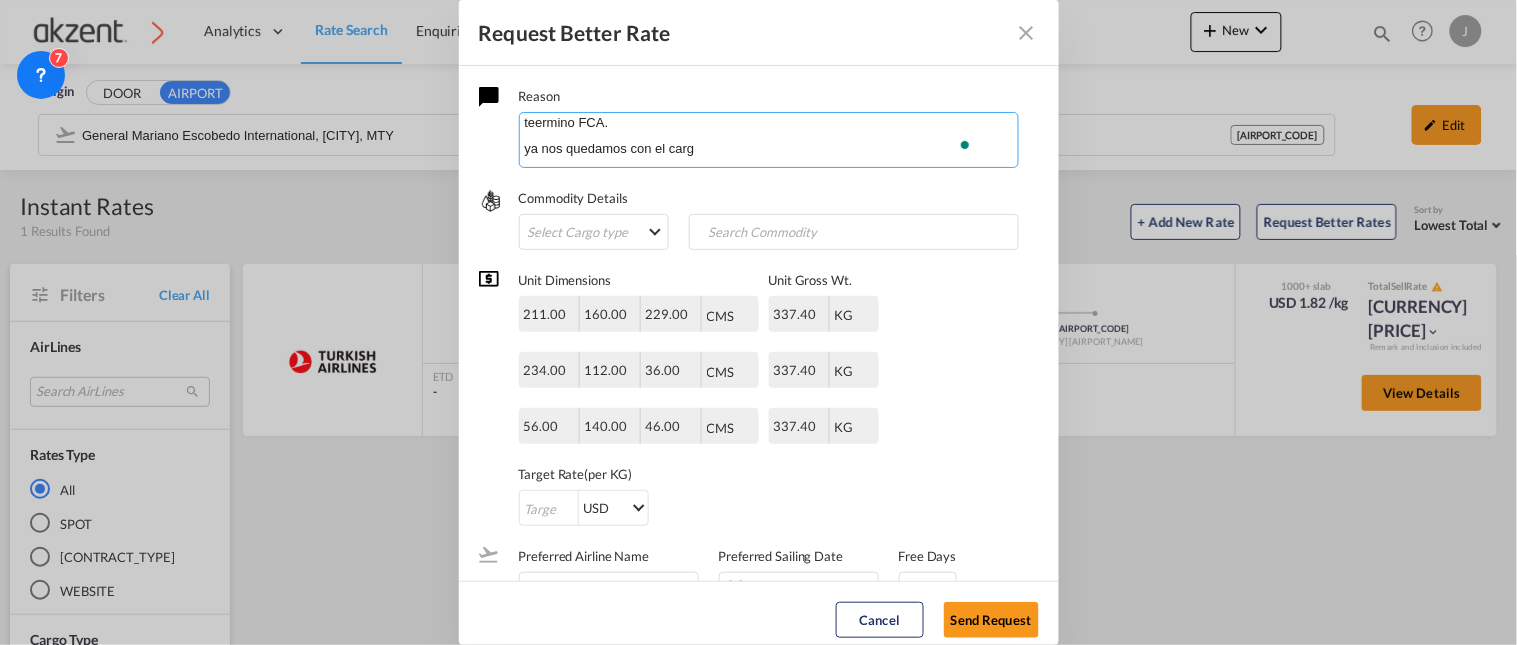 paste on "VOL      5 Wood Crates – 10.1CBM – 1687 KGS
COM    Machinery ( new 100%)
GW      1687  KGS
number of pkg	L ( cm)	W (cm)	H (cm)
1	211	160	229
2	234	112	36
2	56	140	36
TOTAL 5 W/CRATES" 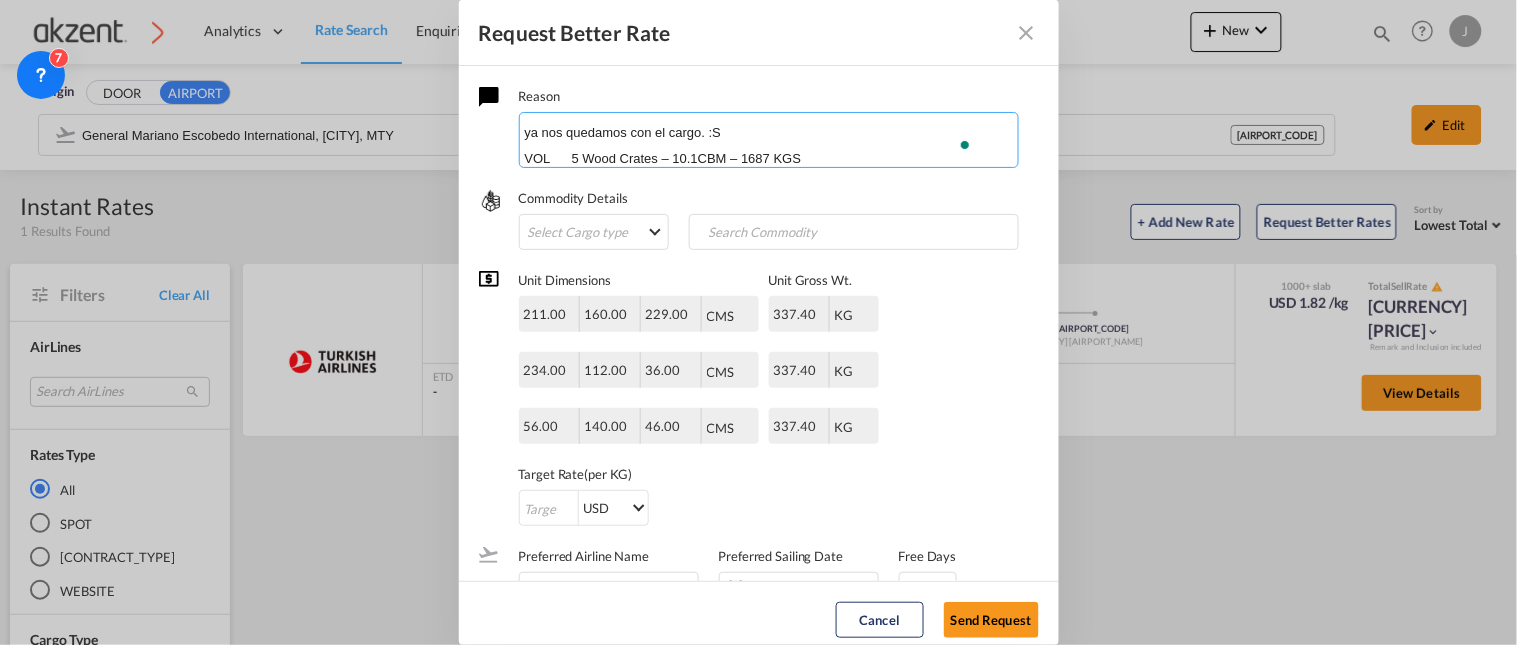 scroll, scrollTop: 310, scrollLeft: 0, axis: vertical 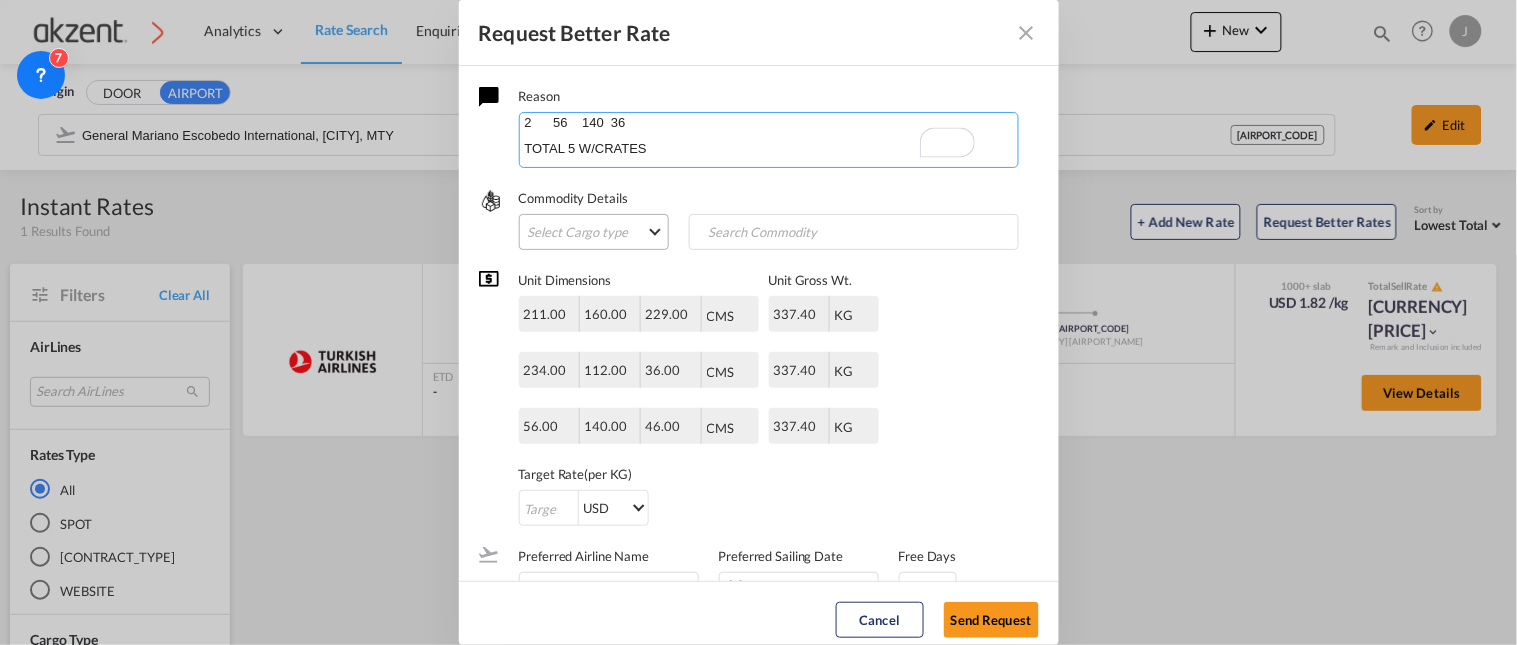 type on "Karen,
teermino FCA.
ya nos quedamos con el cargo. :S
VOL      5 Wood Crates – 10.1CBM – 1687 KGS
COM    Machinery ( new 100%)
GW      1687  KGS
number of pkg	L ( cm)	W (cm)	H (cm)
1	211	160	229
2	234	112	36
2	56	140	36
TOTAL 5 W/CRATES" 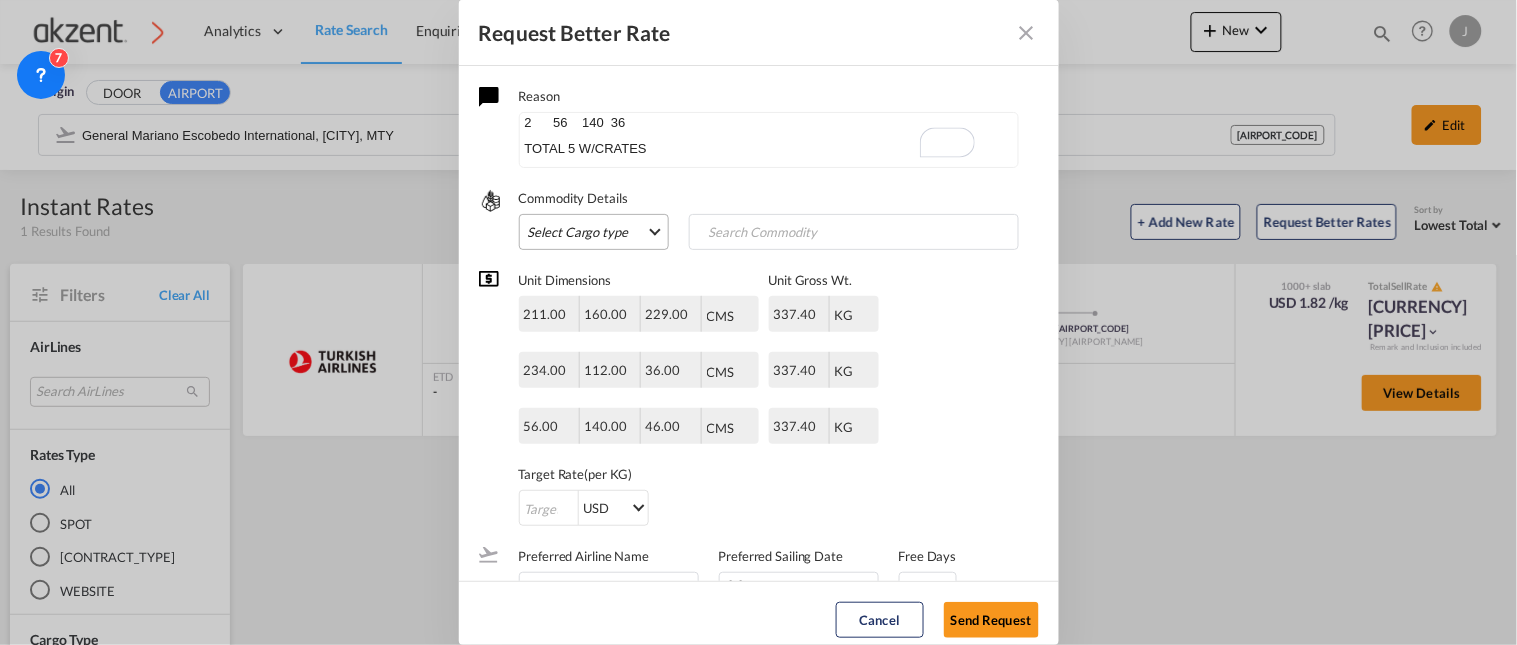 click on "Select Cargo type   [CARGO_TYPE] [CARGO_TYPE] [CARGO_TYPE] [CARGO_TYPE] [CARGO_TYPE] [CARGO_TYPE] [CARGO_TYPE] [CARGO_TYPE] [CARGO_TYPE] [CARGO_TYPE] [CARGO_TYPE] [CARGO_TYPE] [CARGO_TYPE] [CARGO_TYPE]" at bounding box center [594, 232] 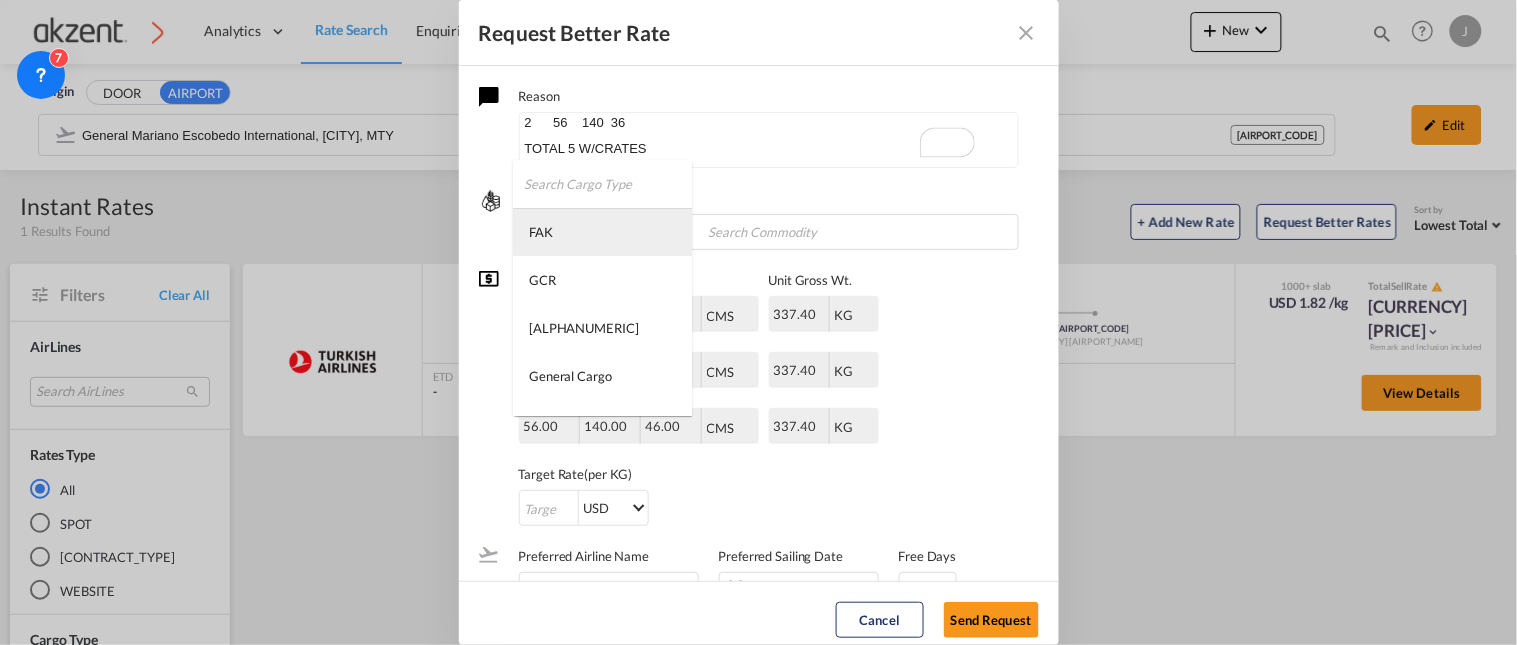 click on "FAK" at bounding box center [602, 232] 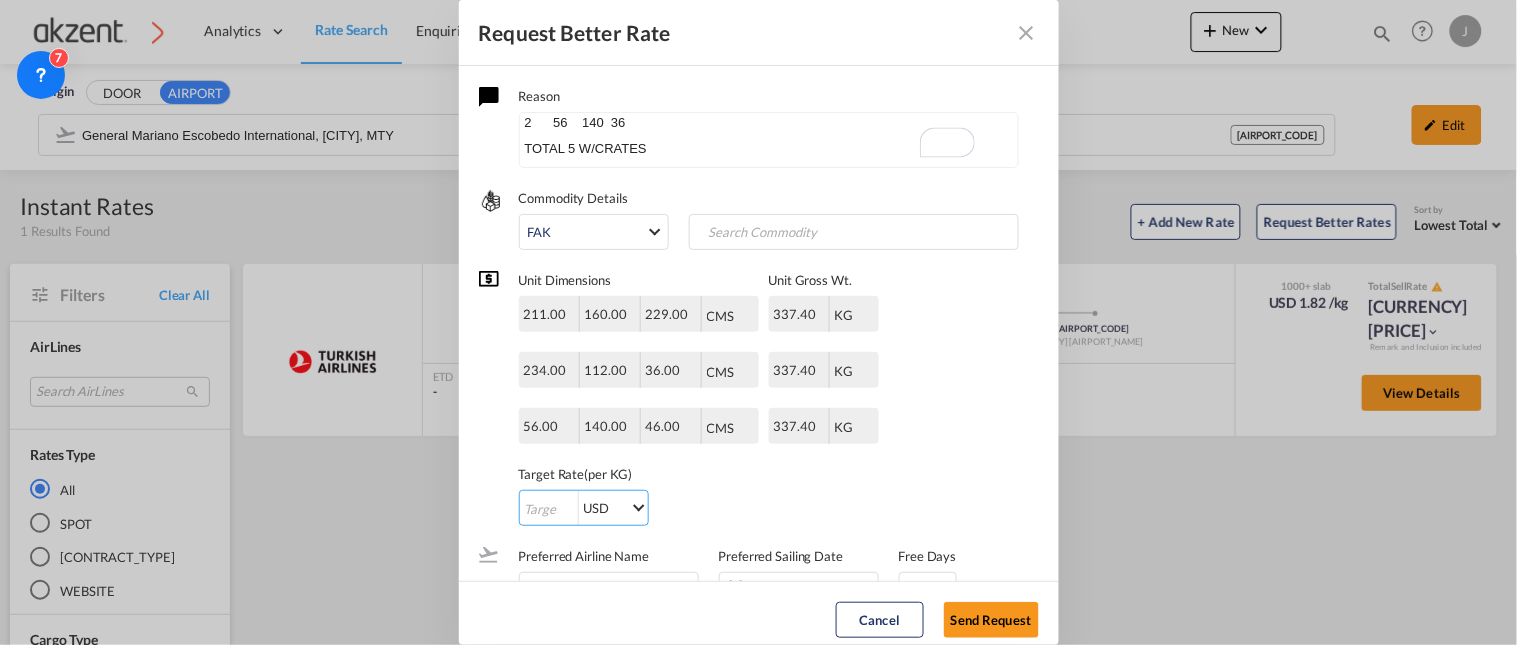 click at bounding box center (549, 509) 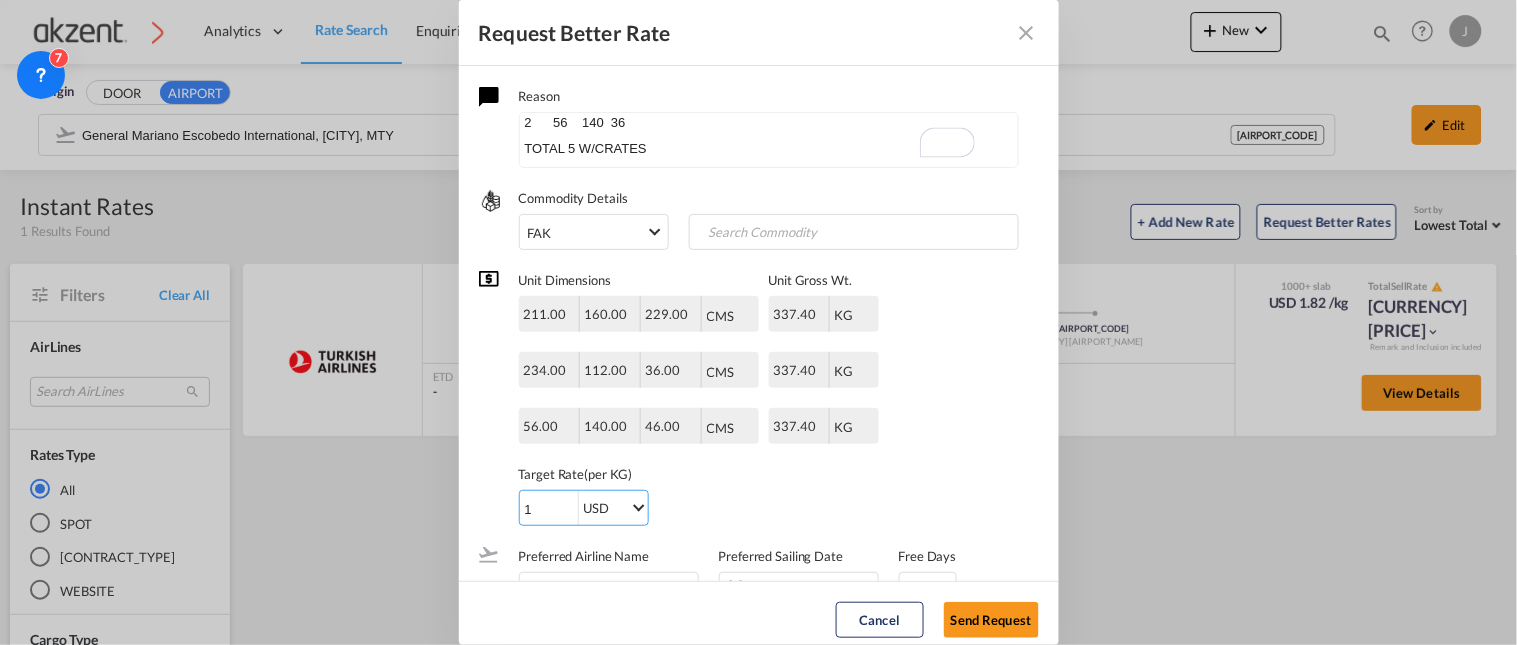 type on "1" 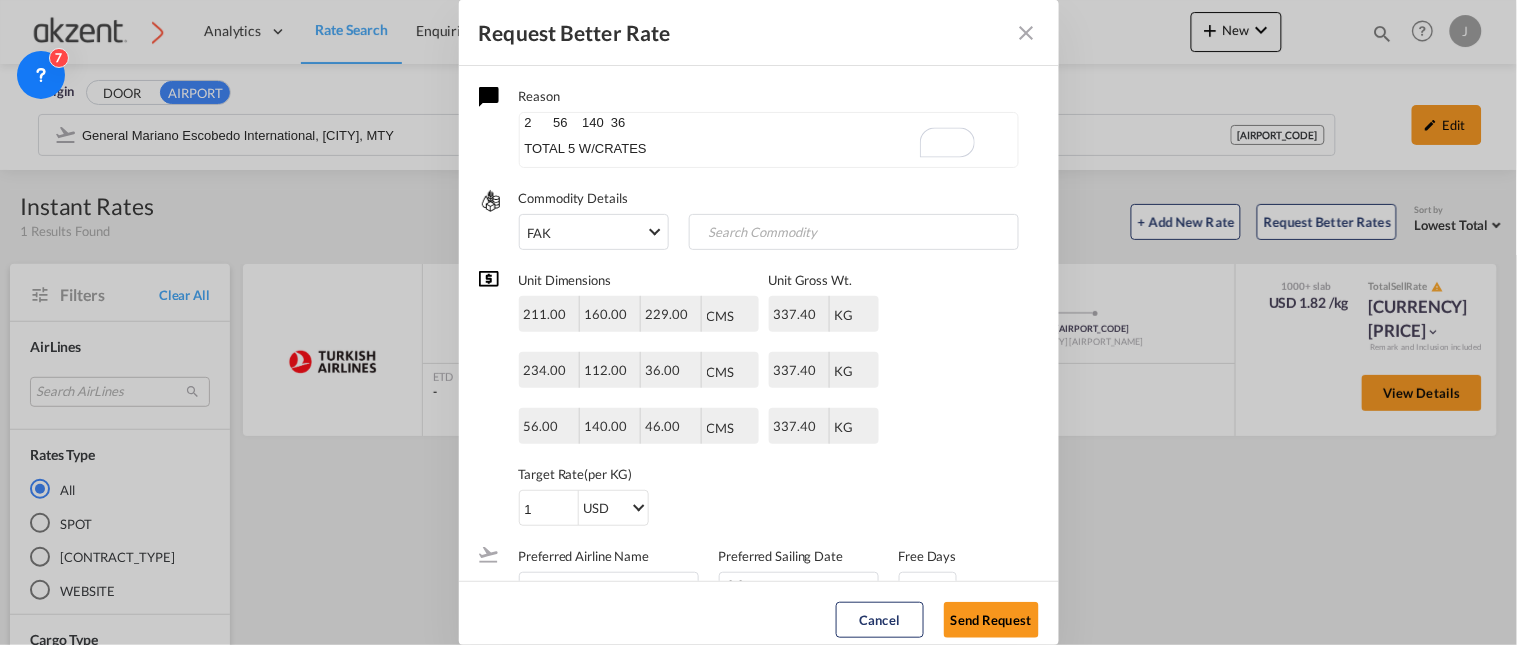 click on "1 USD AED AFN ALL AMD ANG AOA ARS AUD AWG AZN BAM BBD BDT BGN BHD BIF BMD BND BOB BRL BSD BTN BWP BYN BZD CAD CDF CHF CLP CNY COP CRC CUC CUP CVE CZK DJF DKK DOP DZD EGP ERN ETB EUR FJD FKP FOK GBP GEL GGP GHS GIP GMD GNF GTQ GYD HKD HNL HRK HTG HUF IDR ILS IMP INR IQD IRR ISK JMD JOD JPY KES KGS KHR KID KMF KRW KWD KYD KZT LAK LBP LKR LRD LSL LYD MAD MDL MGA MKD MMK MNT MOP MRU MUR MVR MWK MXN MYR MZN NAD NGN NIO NOK NPR NZD OMR PAB PEN PGK PHP PKR PLN PYG QAR RON RSD RUB RWF SAR SBD SCR SDG SEK SGD SHP SLL SOS SRD SSP STN SYP SZL THB TJS TMT TND TOP TRY TTD TVD TWD TZS UAH UGX USD UYU UZS VES VND VUV WST XAF XCD XDR XOF XPF YER ZAR ZMW" at bounding box center [699, 508] 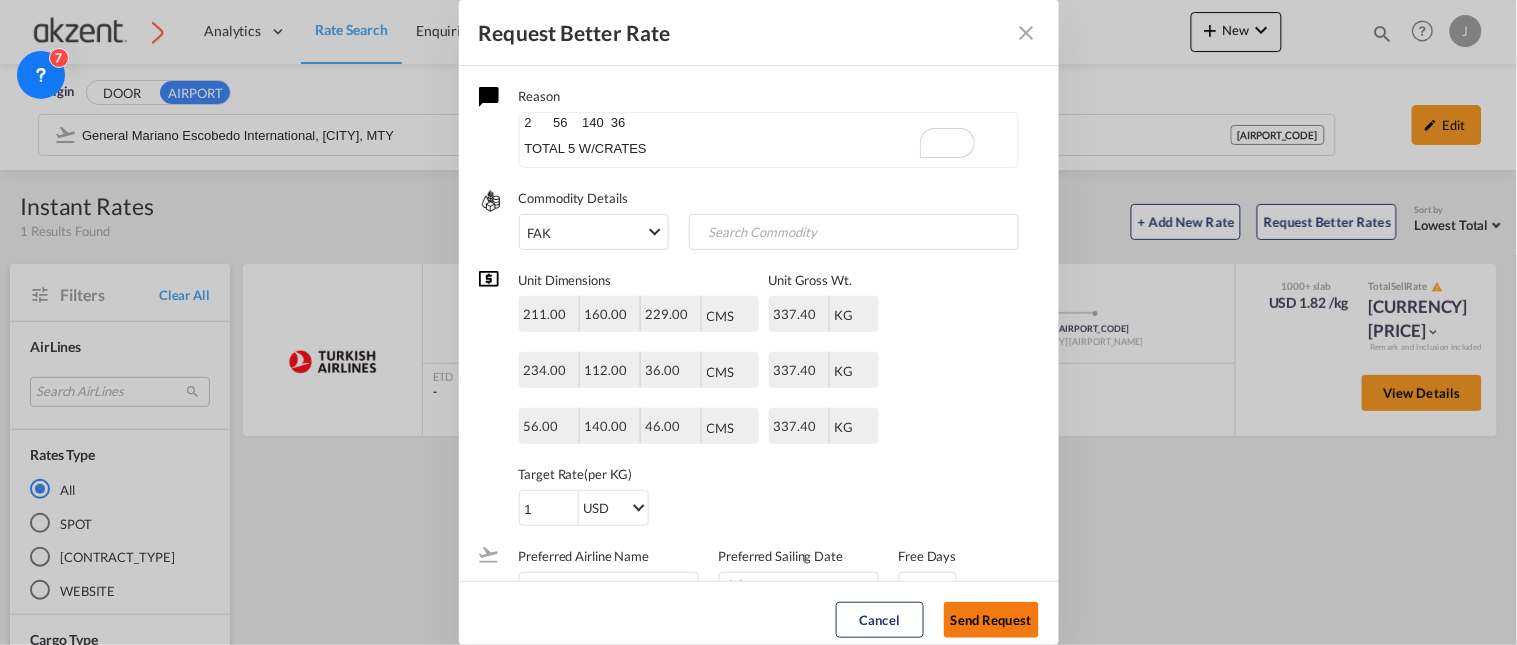 click on "Send Request" at bounding box center [991, 620] 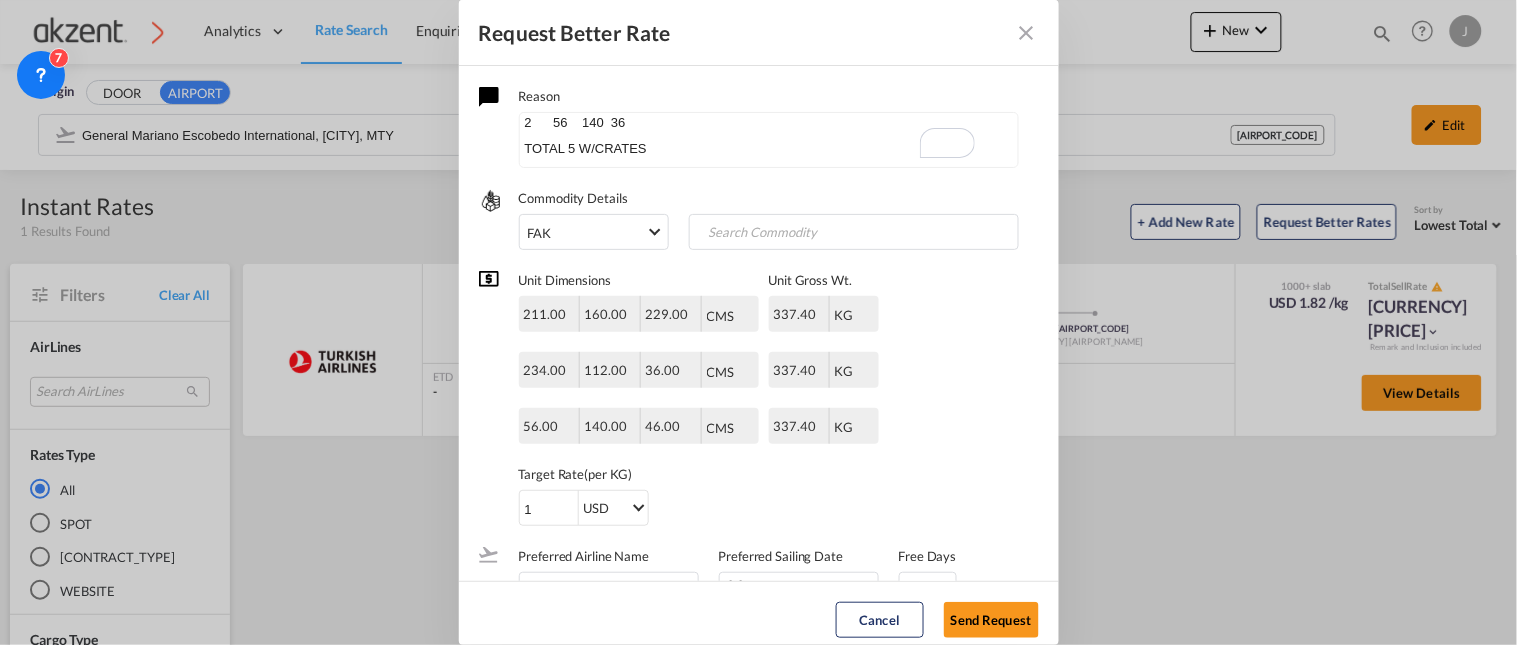 drag, startPoint x: 1516, startPoint y: 534, endPoint x: 1448, endPoint y: 473, distance: 91.350975 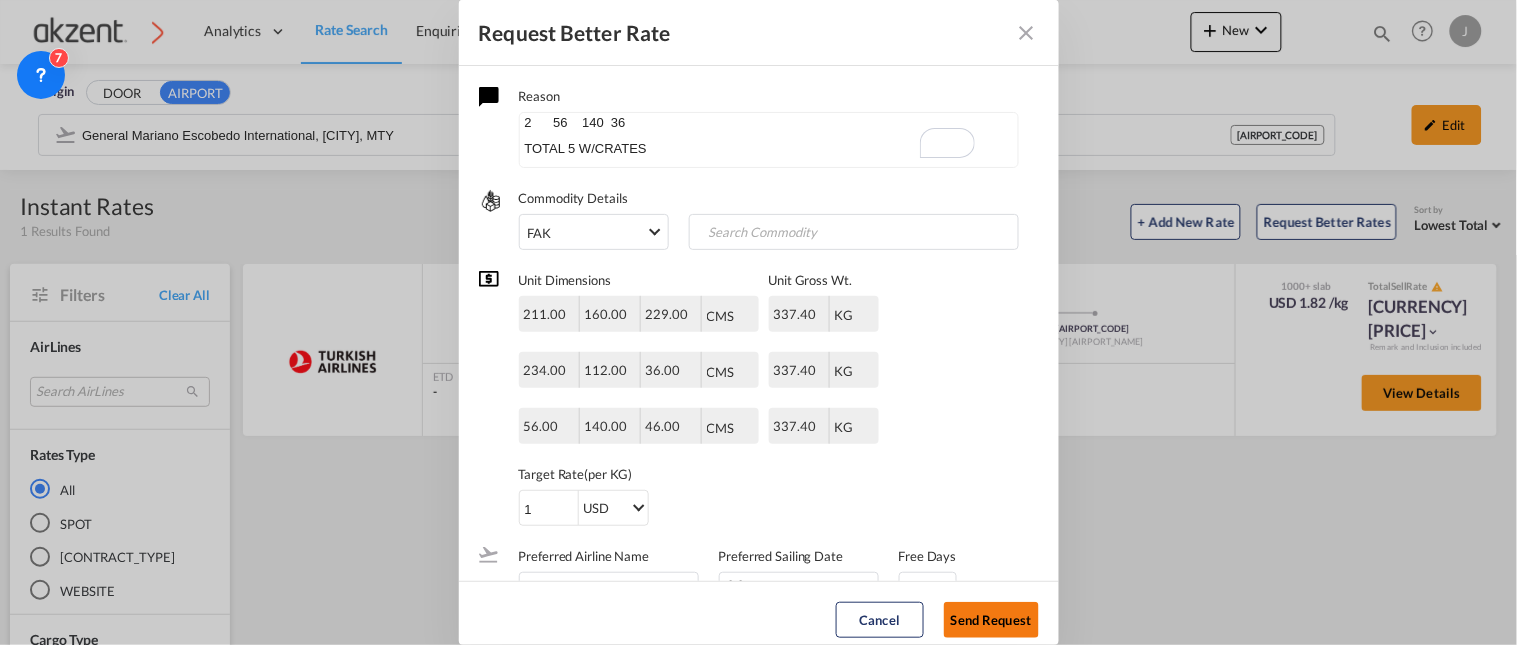 click on "Send Request" at bounding box center [991, 620] 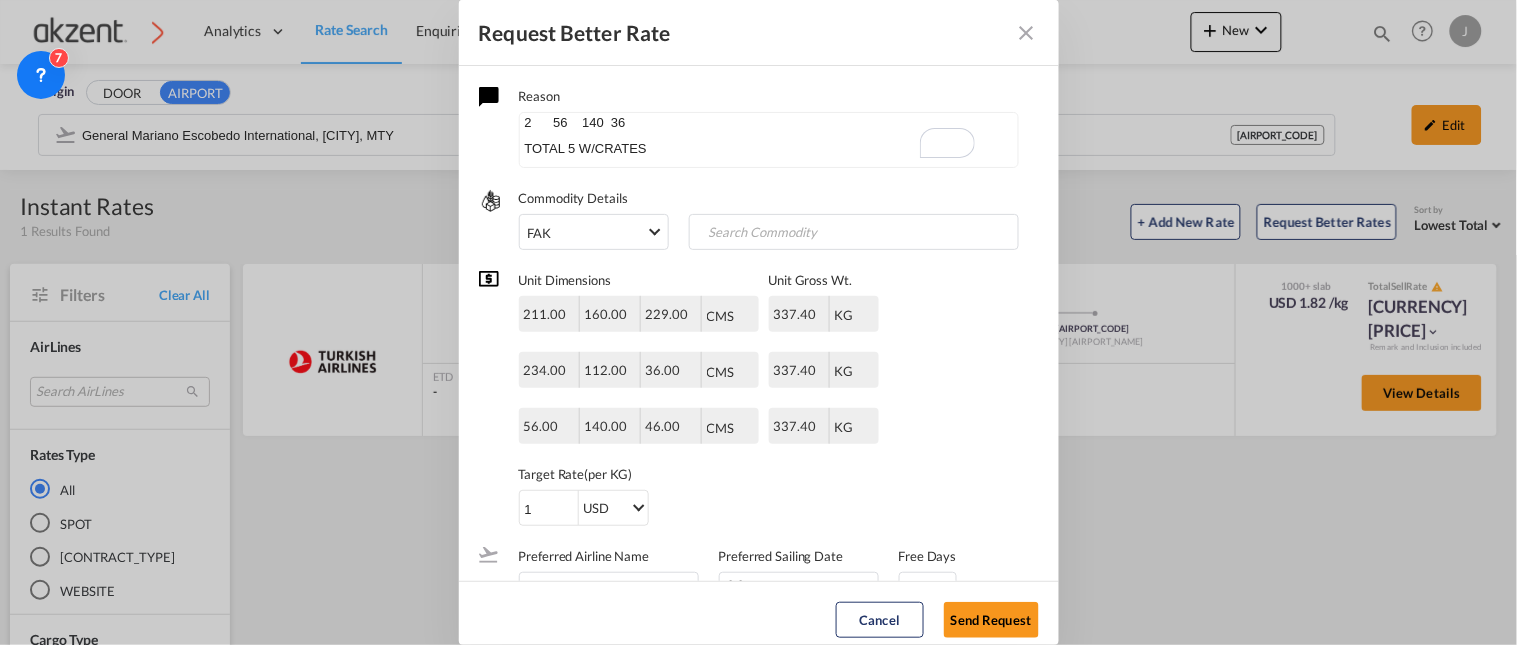 scroll, scrollTop: 83, scrollLeft: 0, axis: vertical 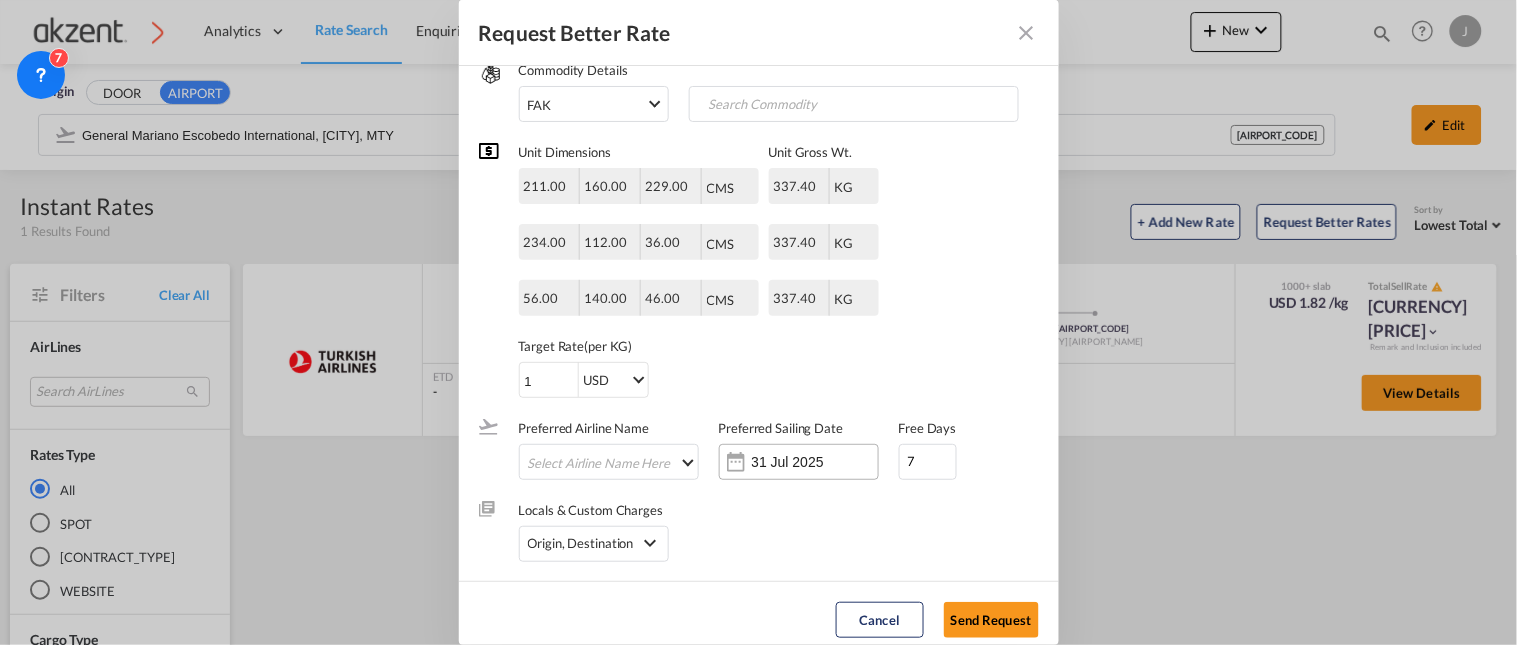 click on "31 Jul 2025" at bounding box center [815, 462] 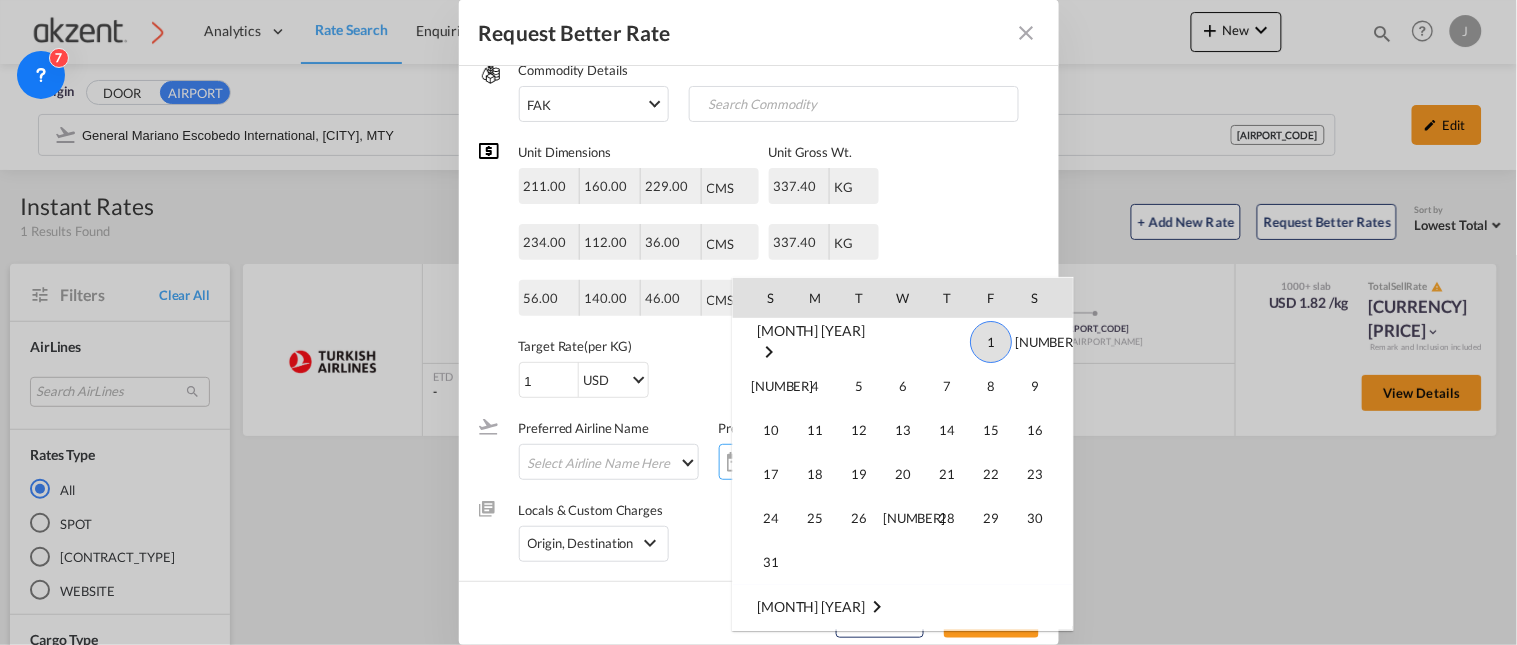 click on "1" at bounding box center (991, 342) 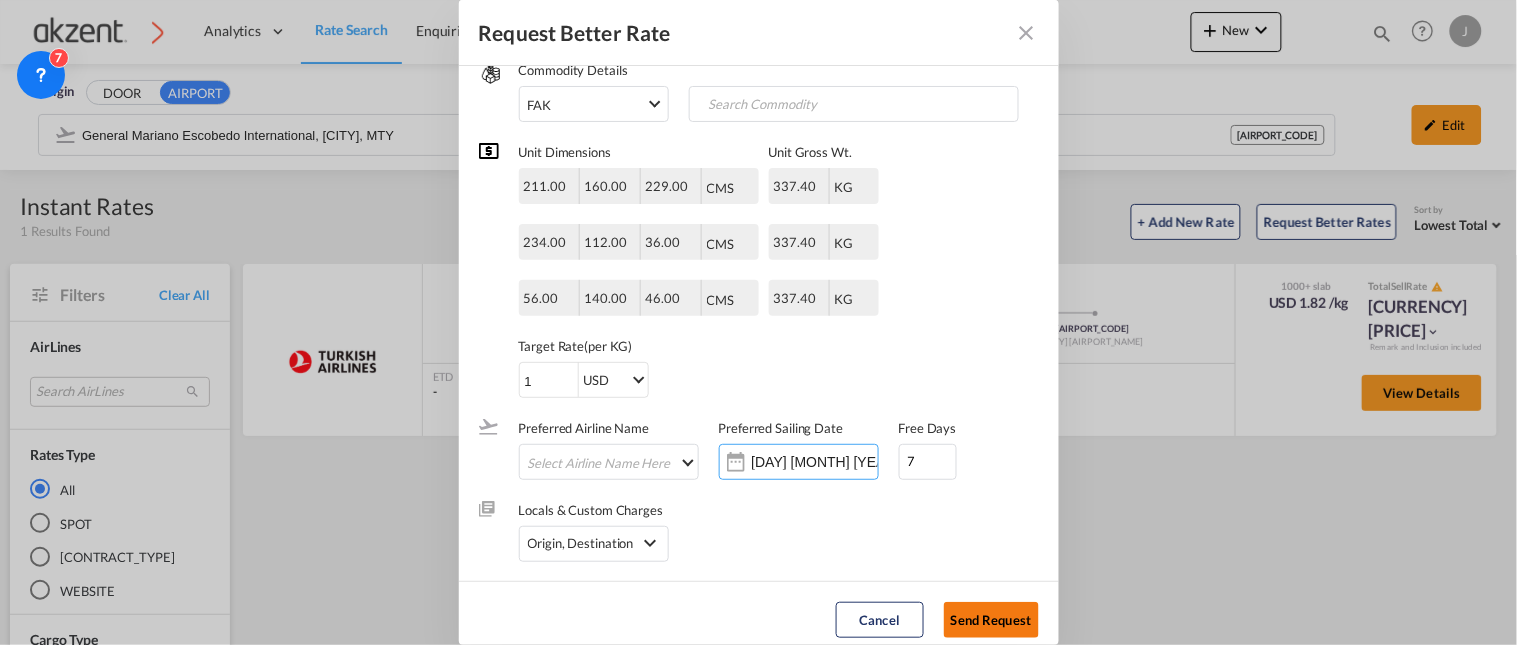 click on "Send Request" at bounding box center [991, 620] 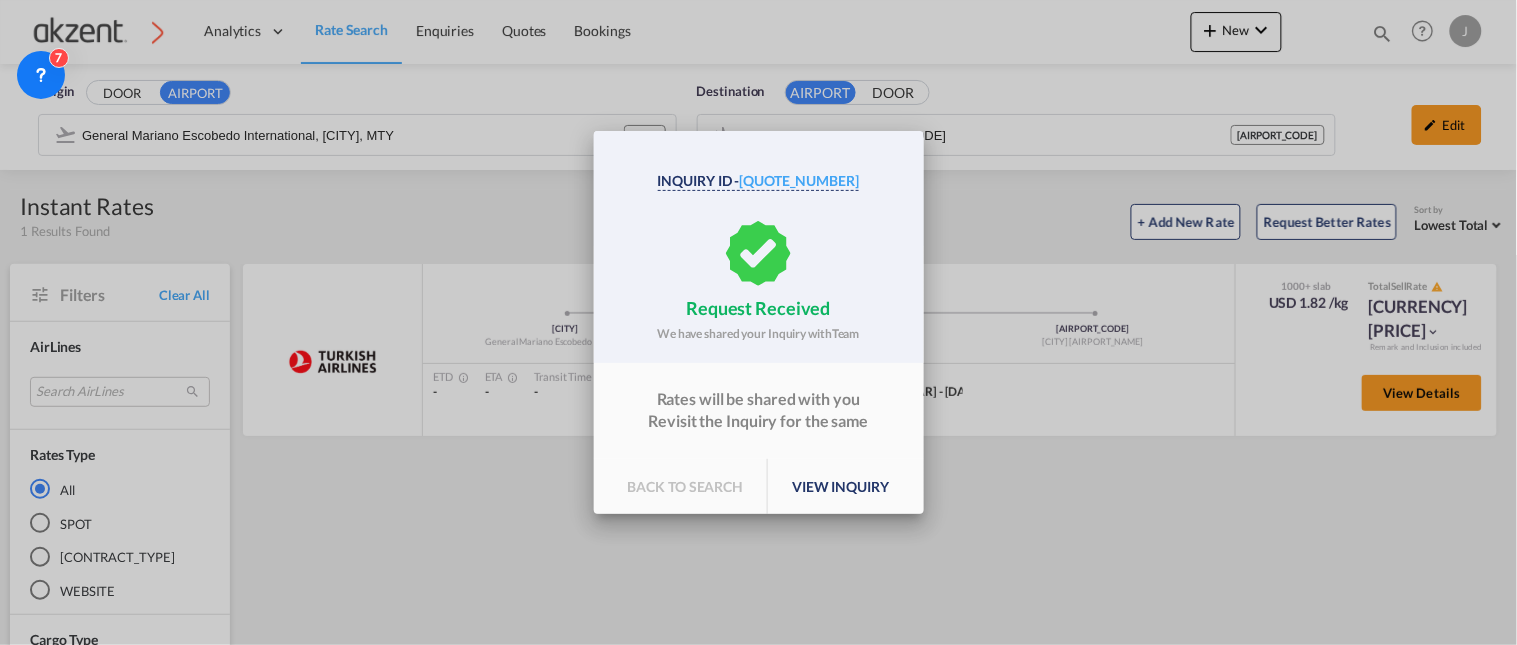 click on "view inquiry" at bounding box center (840, 487) 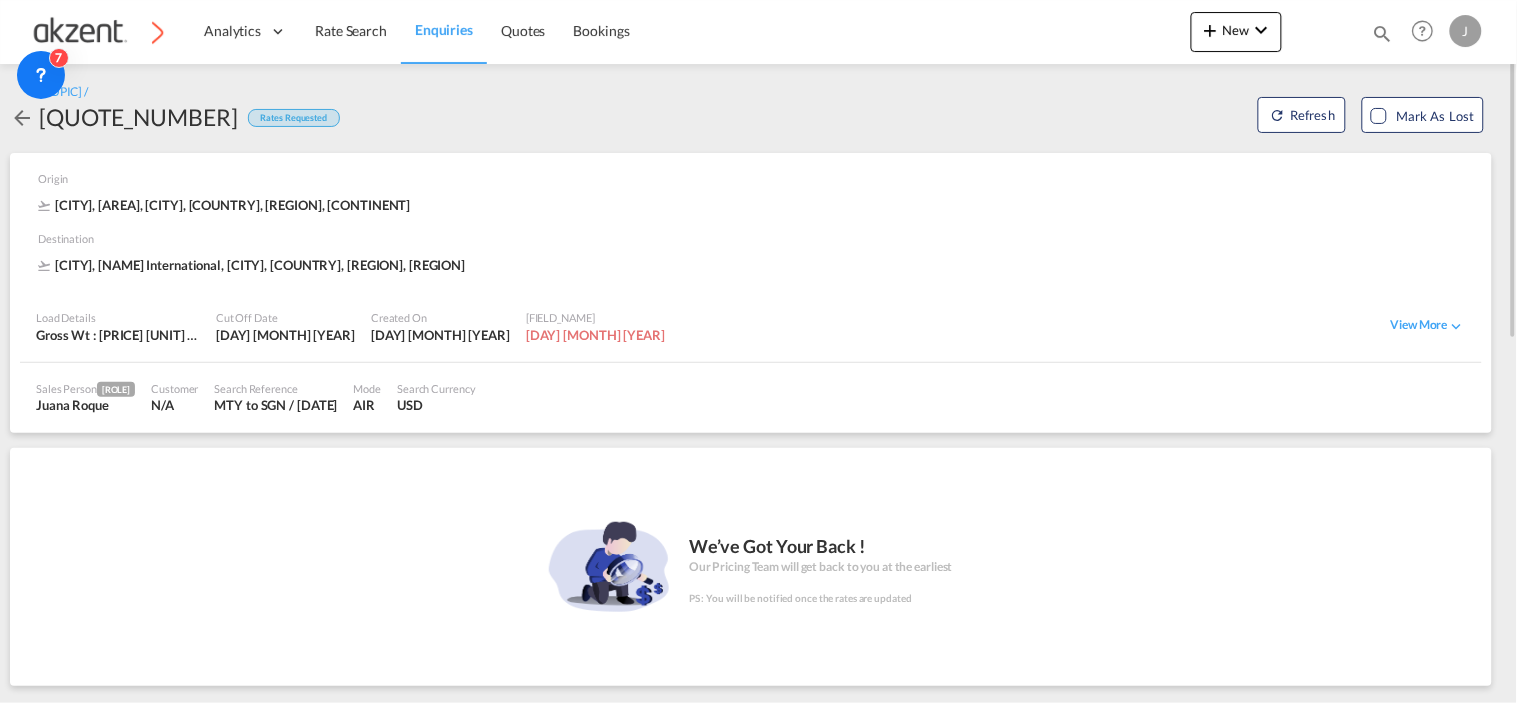 click at bounding box center (1383, 33) 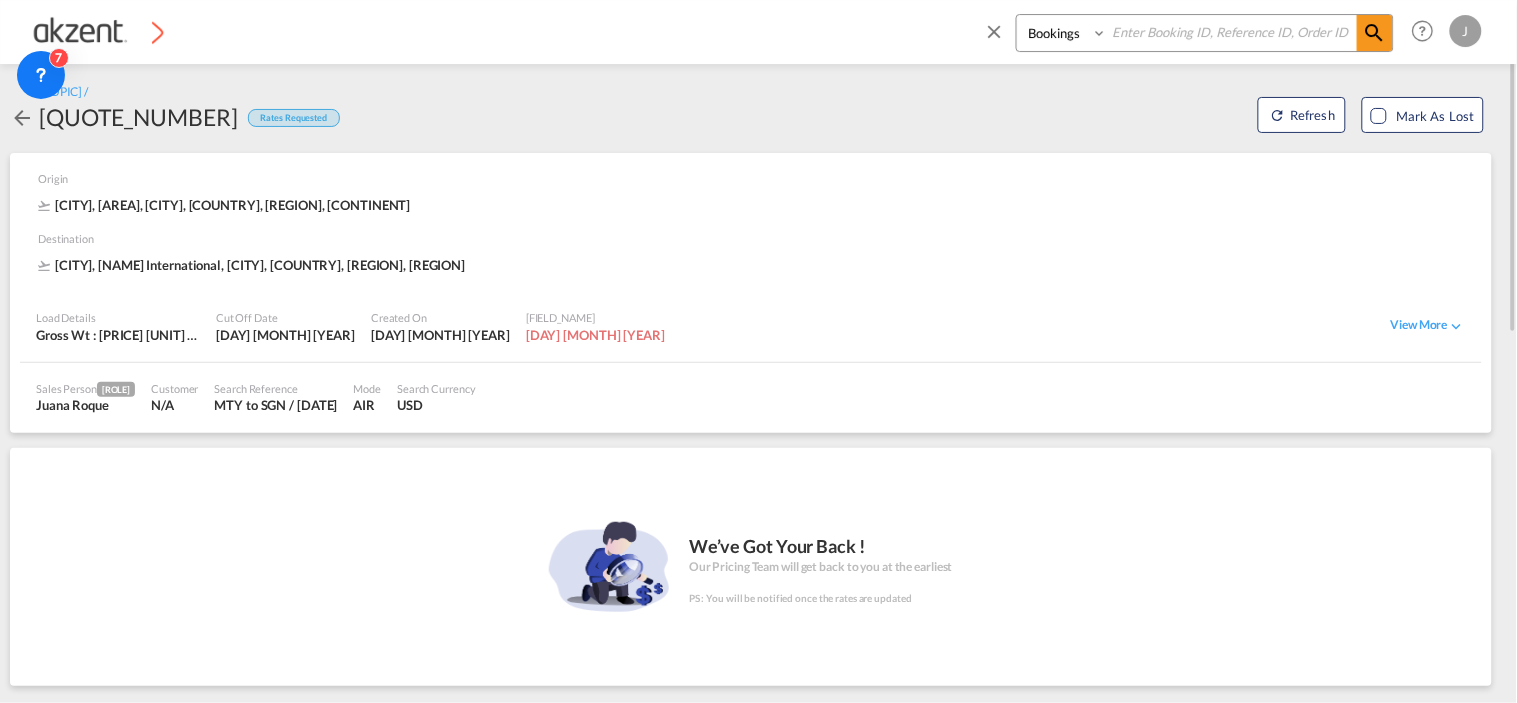 click at bounding box center (1232, 32) 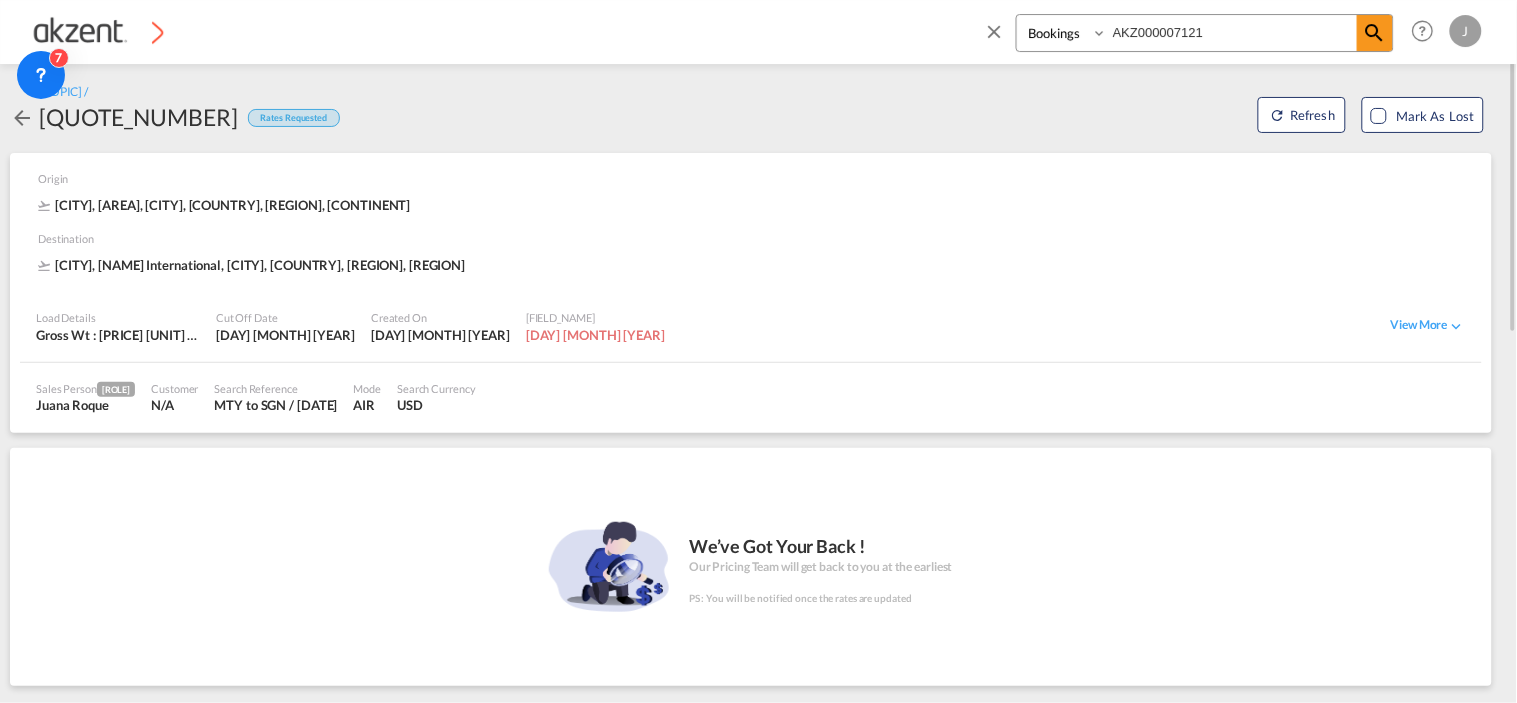 type on "AKZ000007121" 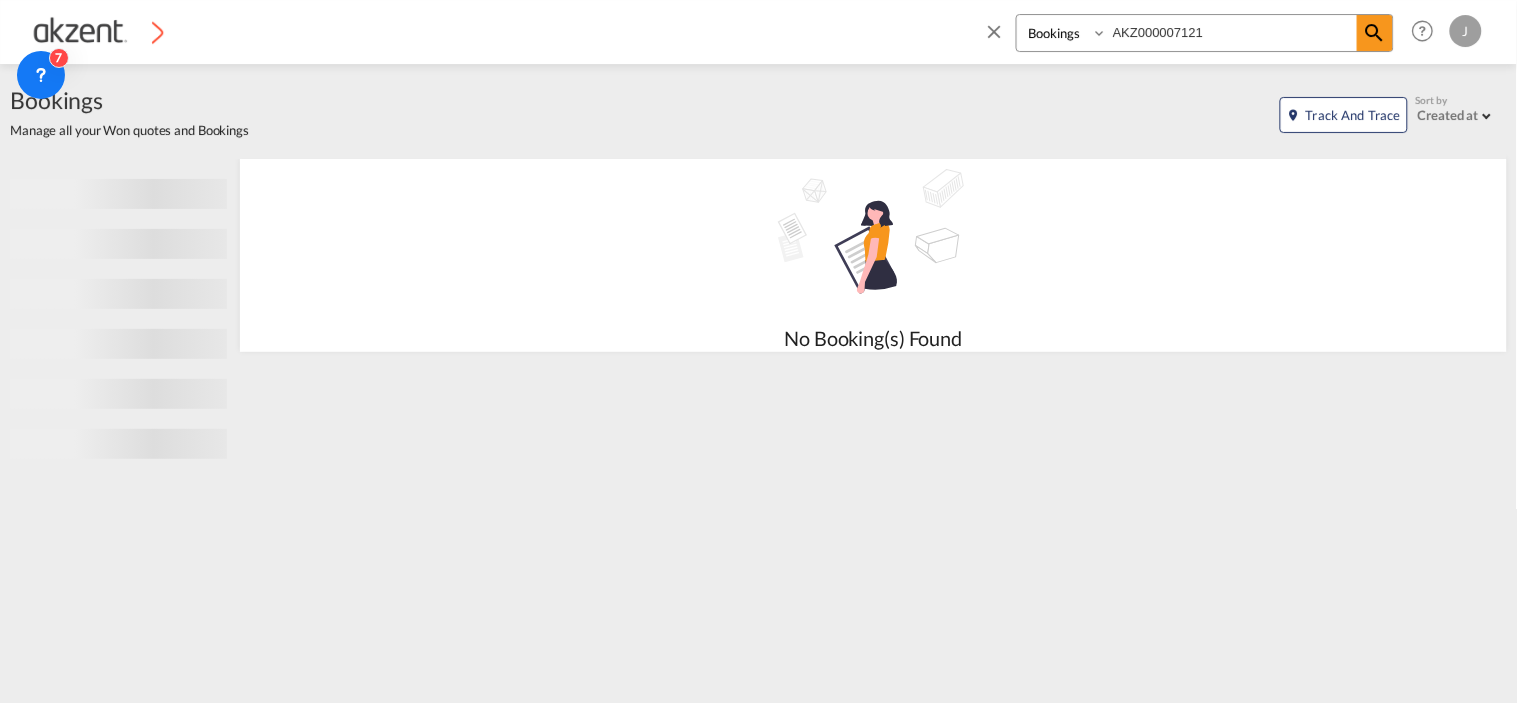 click on "Bookings Quotes Enquiries" at bounding box center (1064, 33) 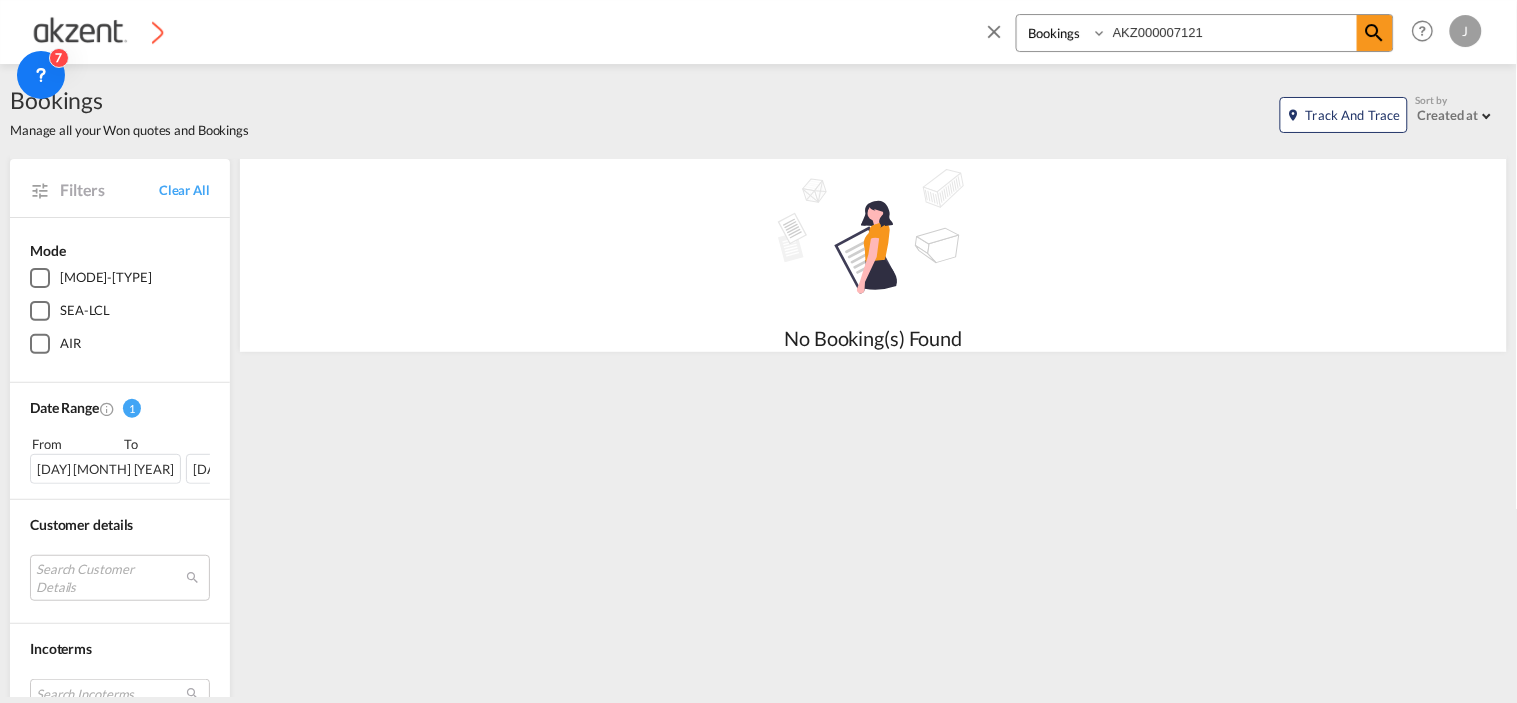 select on "Quotes" 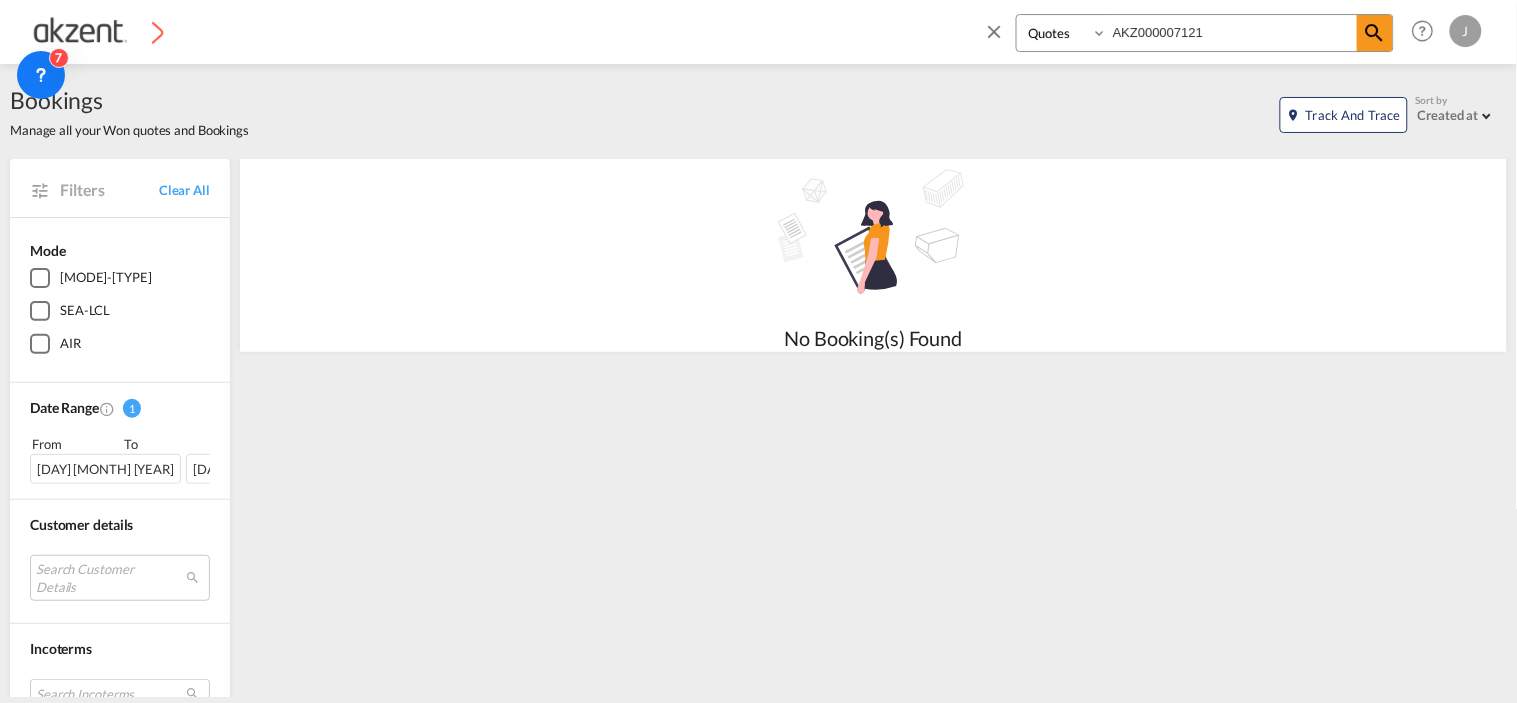 click on "Bookings Quotes Enquiries" at bounding box center (1064, 33) 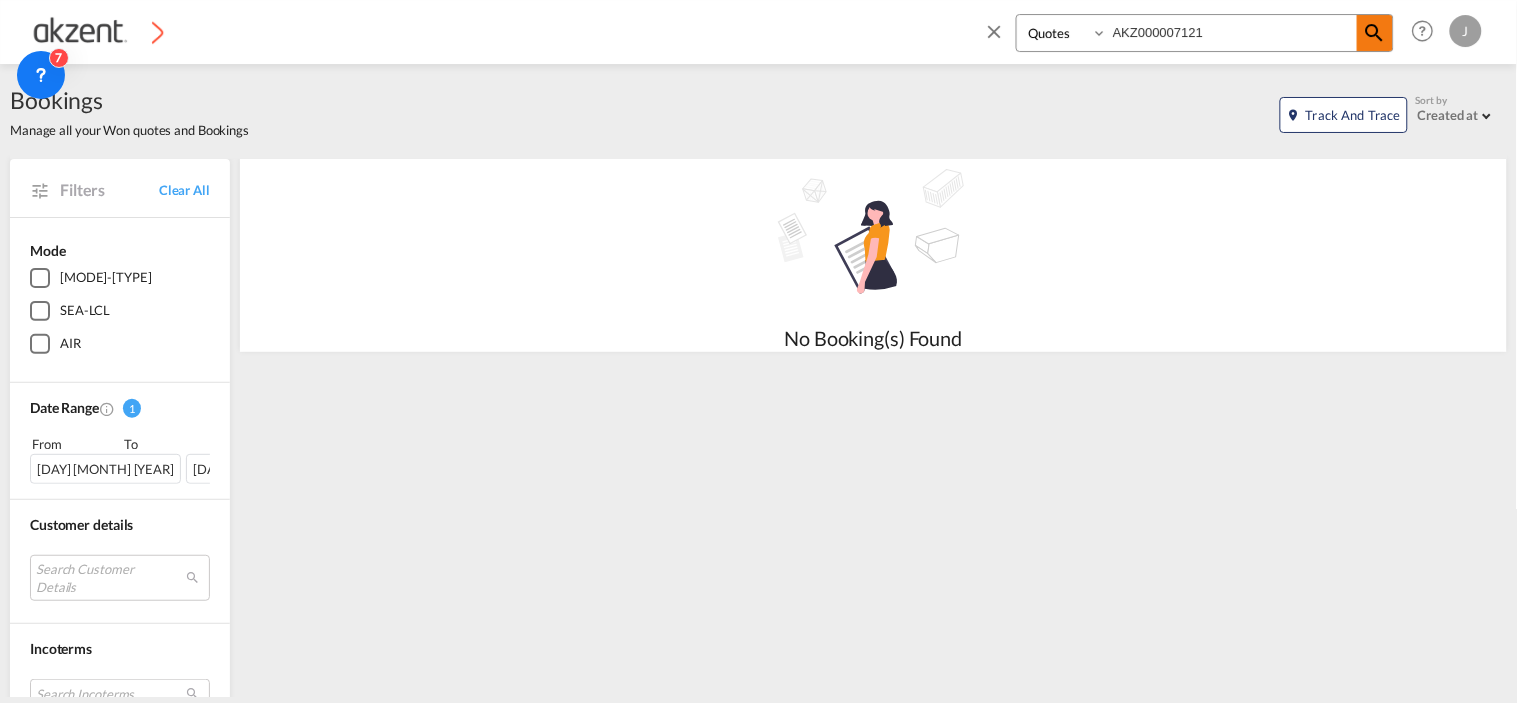 click at bounding box center (1375, 33) 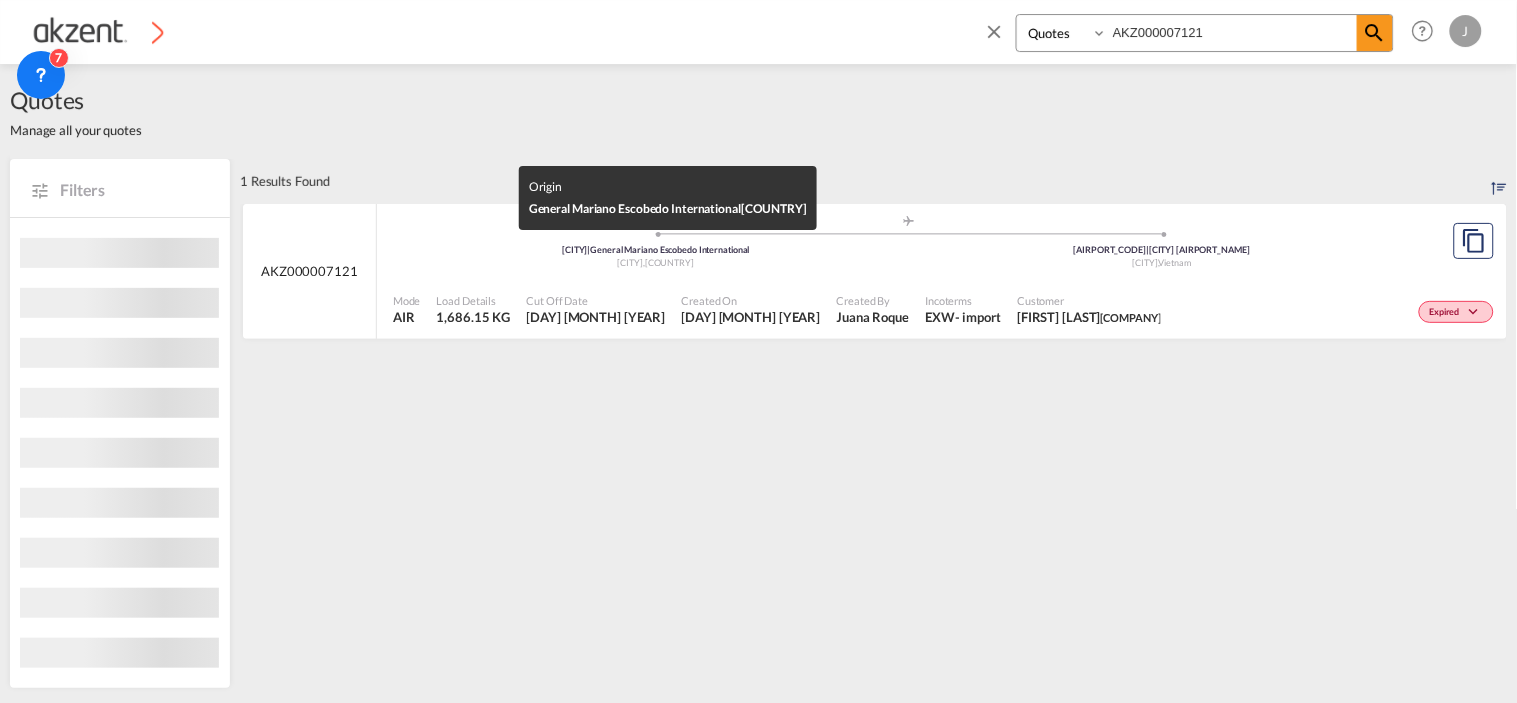 click on "[CITY], [COUNTRY]" at bounding box center [656, 263] 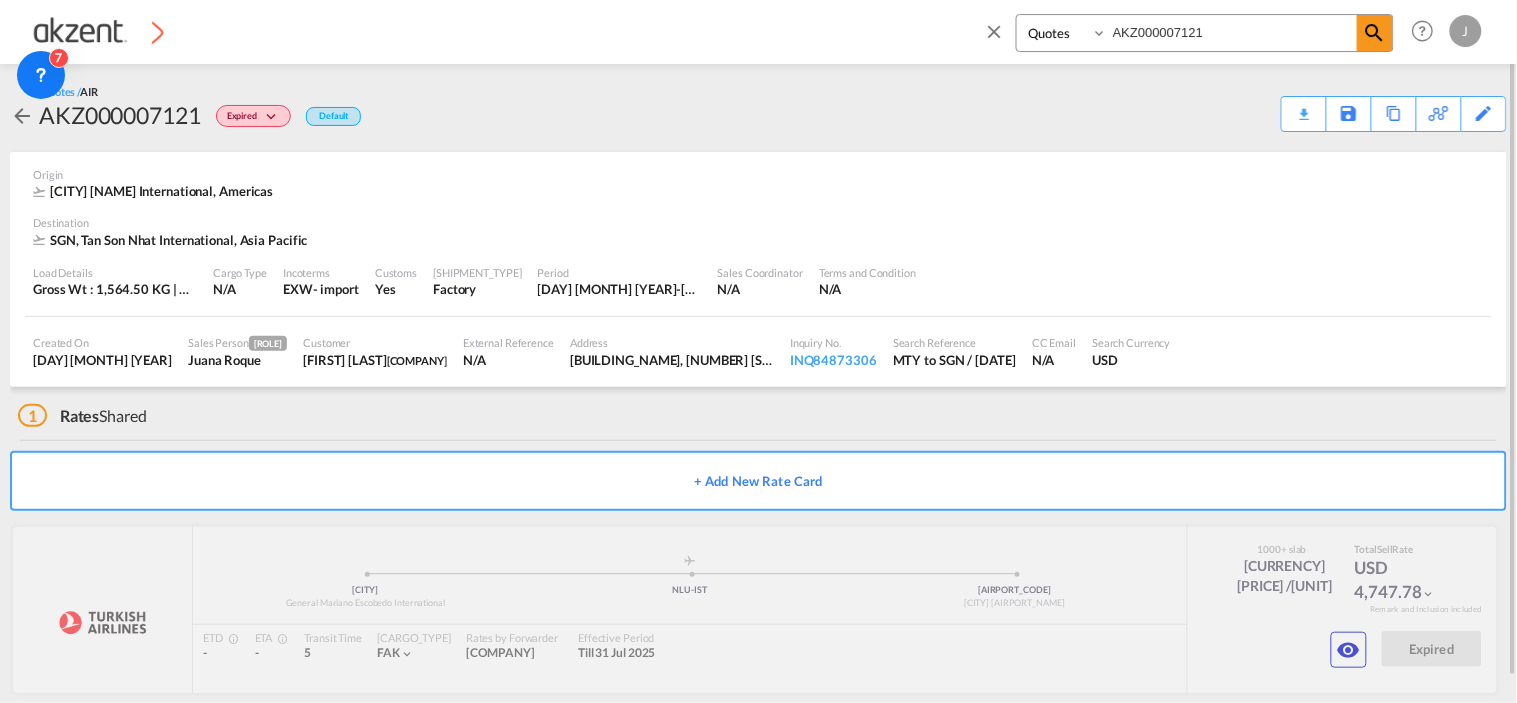 drag, startPoint x: 1238, startPoint y: 34, endPoint x: 1093, endPoint y: 31, distance: 145.03104 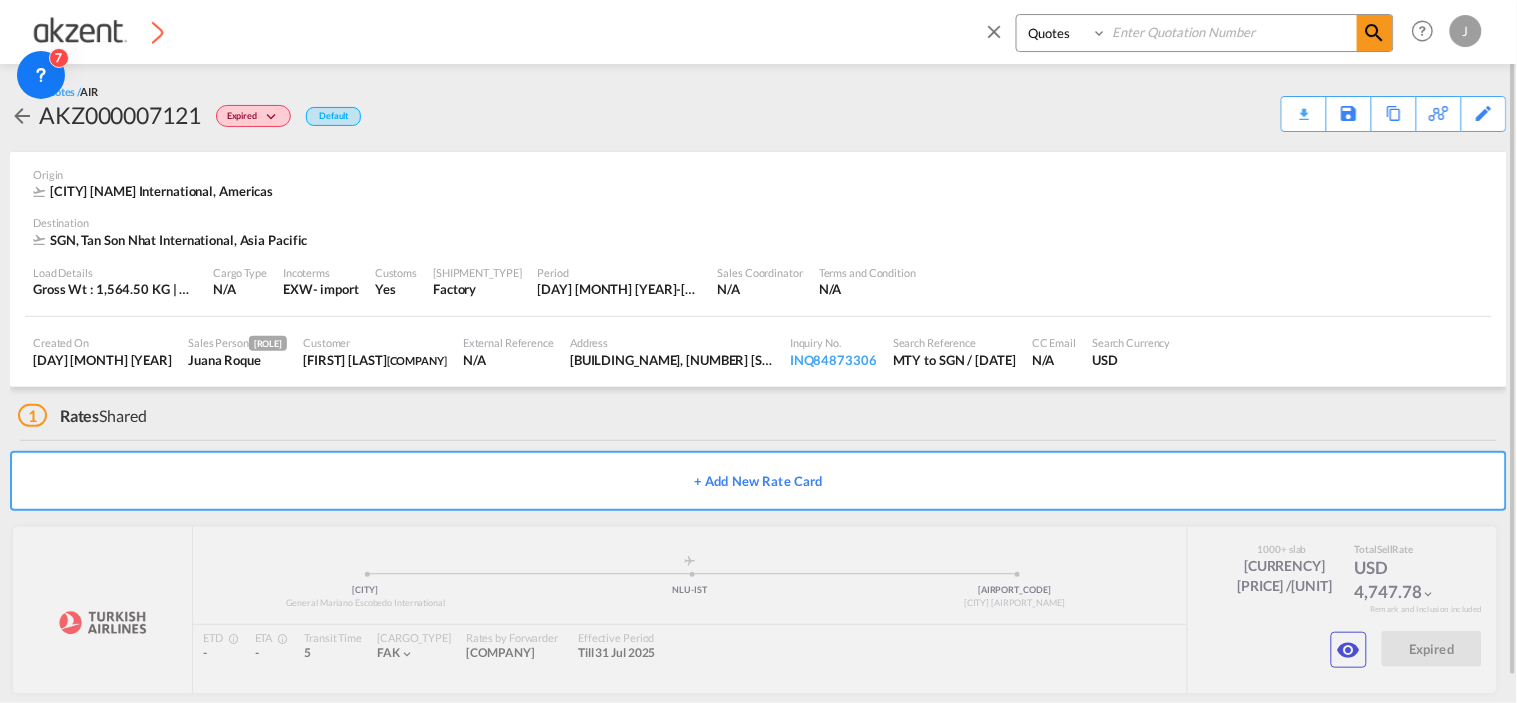 paste on "INQ66603592." 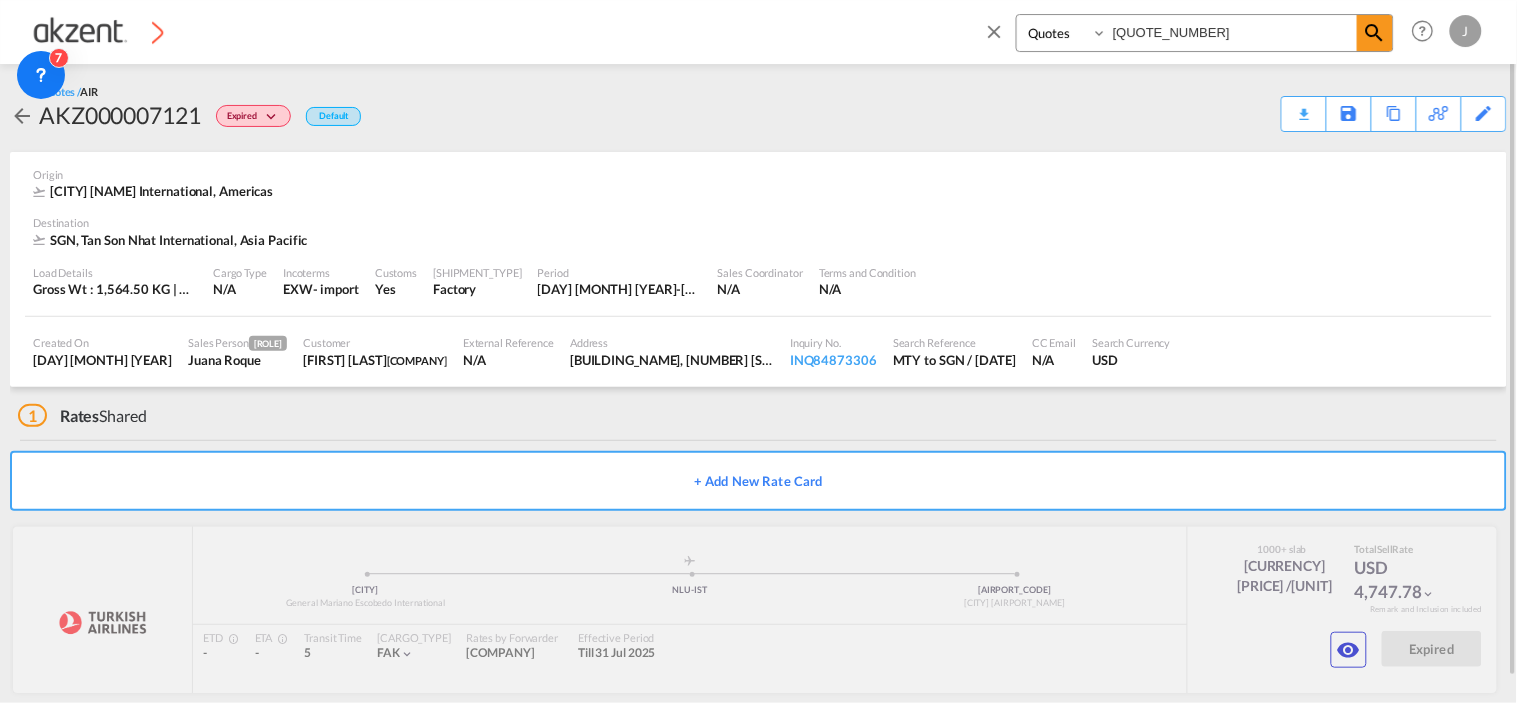 type on "[QUOTE_NUMBER]" 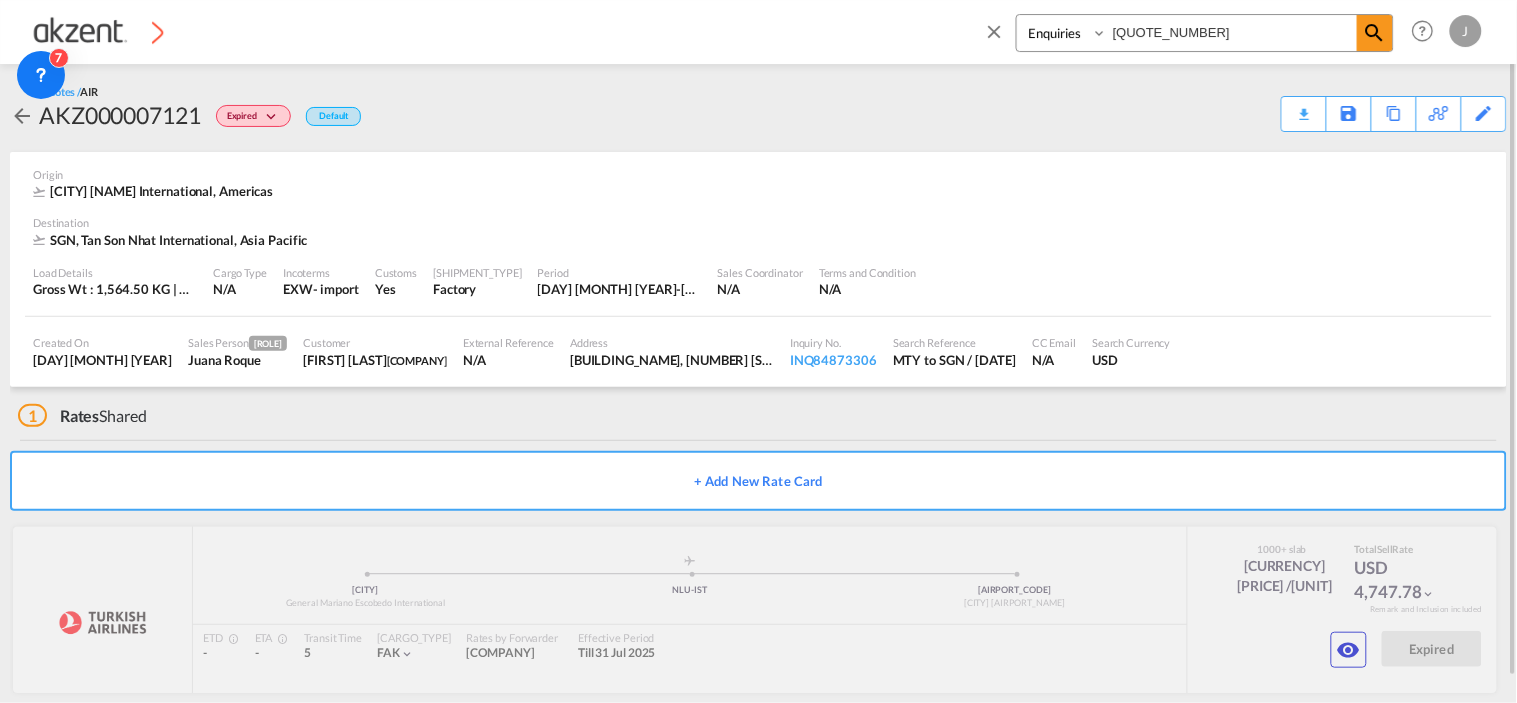 click on "Bookings Quotes Enquiries" at bounding box center [1064, 33] 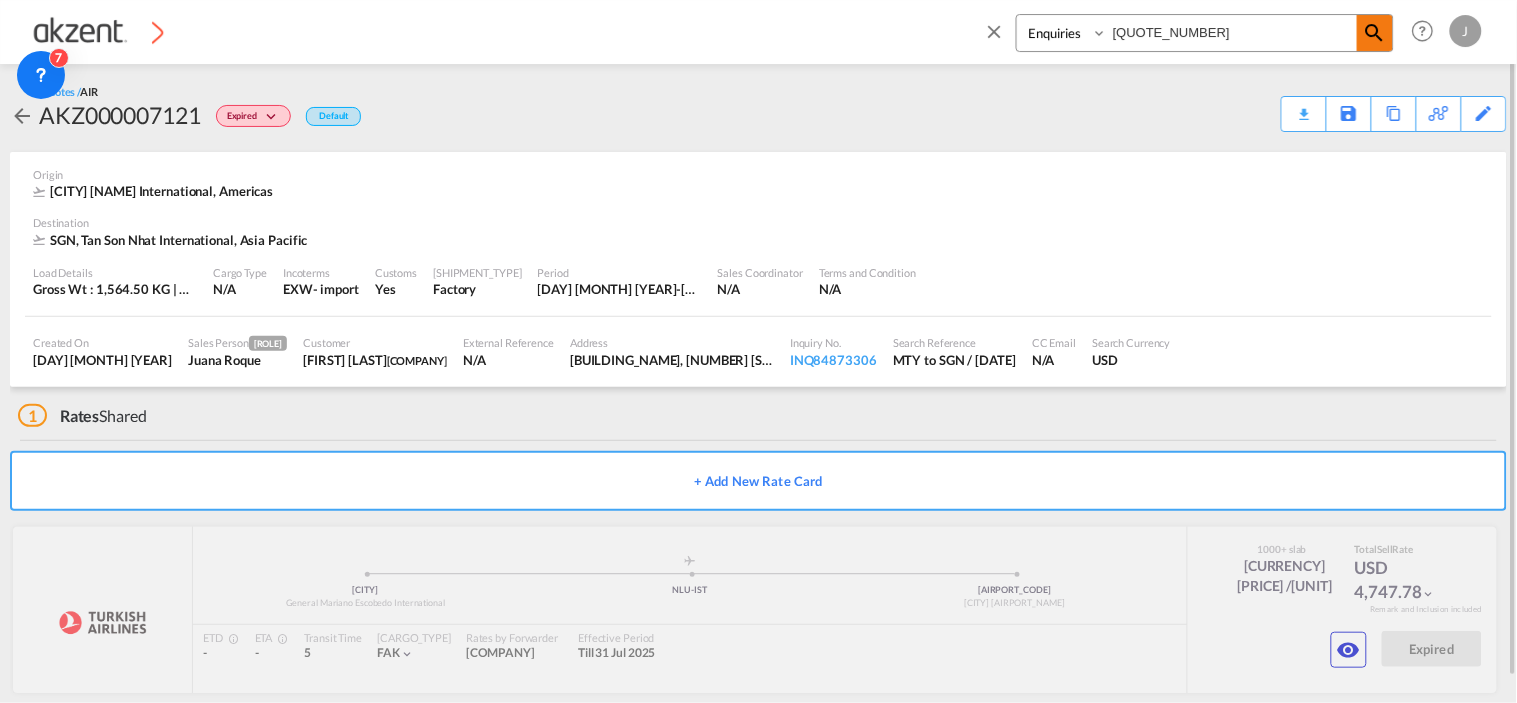 click at bounding box center [1375, 33] 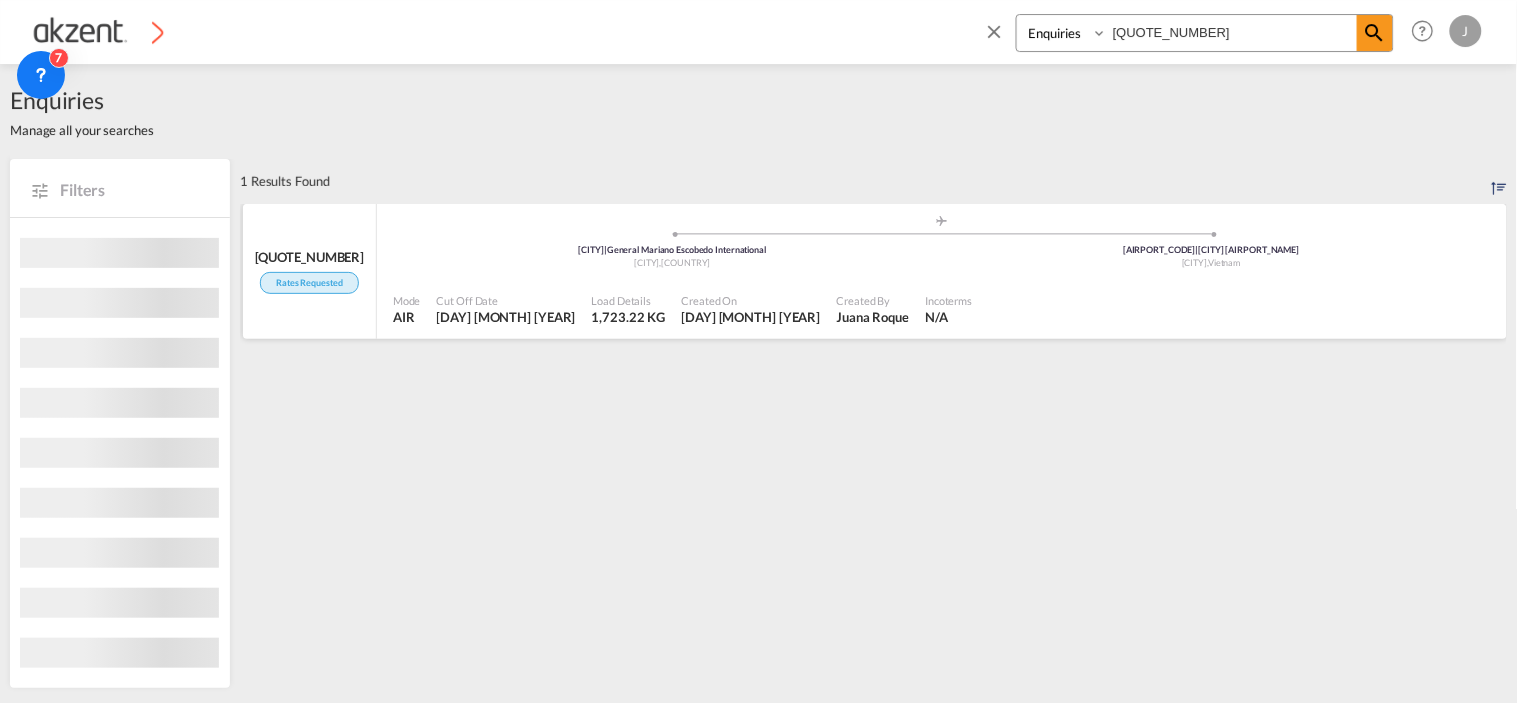 click on "MTY  |  General Mariano Escobedo International
[CITY]
,  Mexico
SGN
|  Tan Son Nhat International
Ho Chi Minh City  ,  Vietnam" at bounding box center (942, 244) 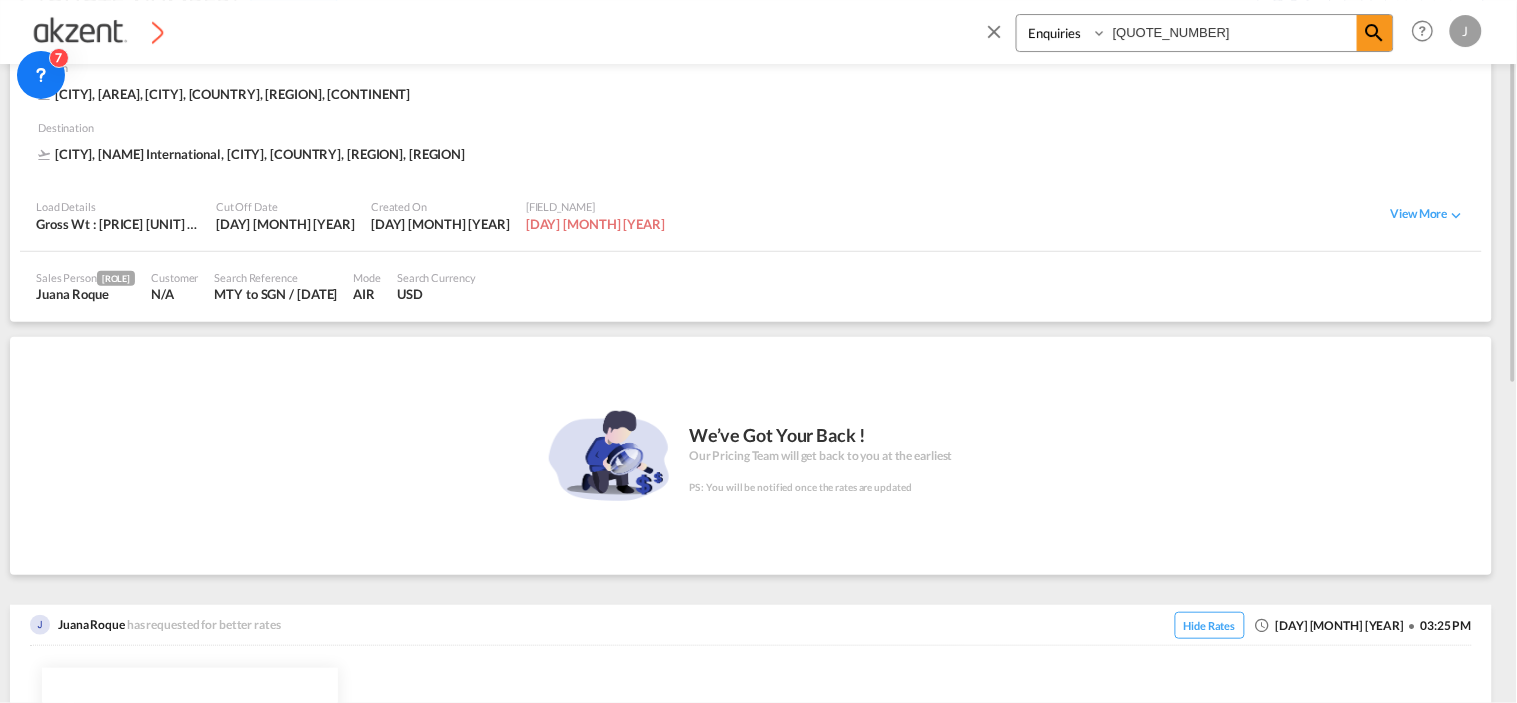 scroll, scrollTop: 666, scrollLeft: 0, axis: vertical 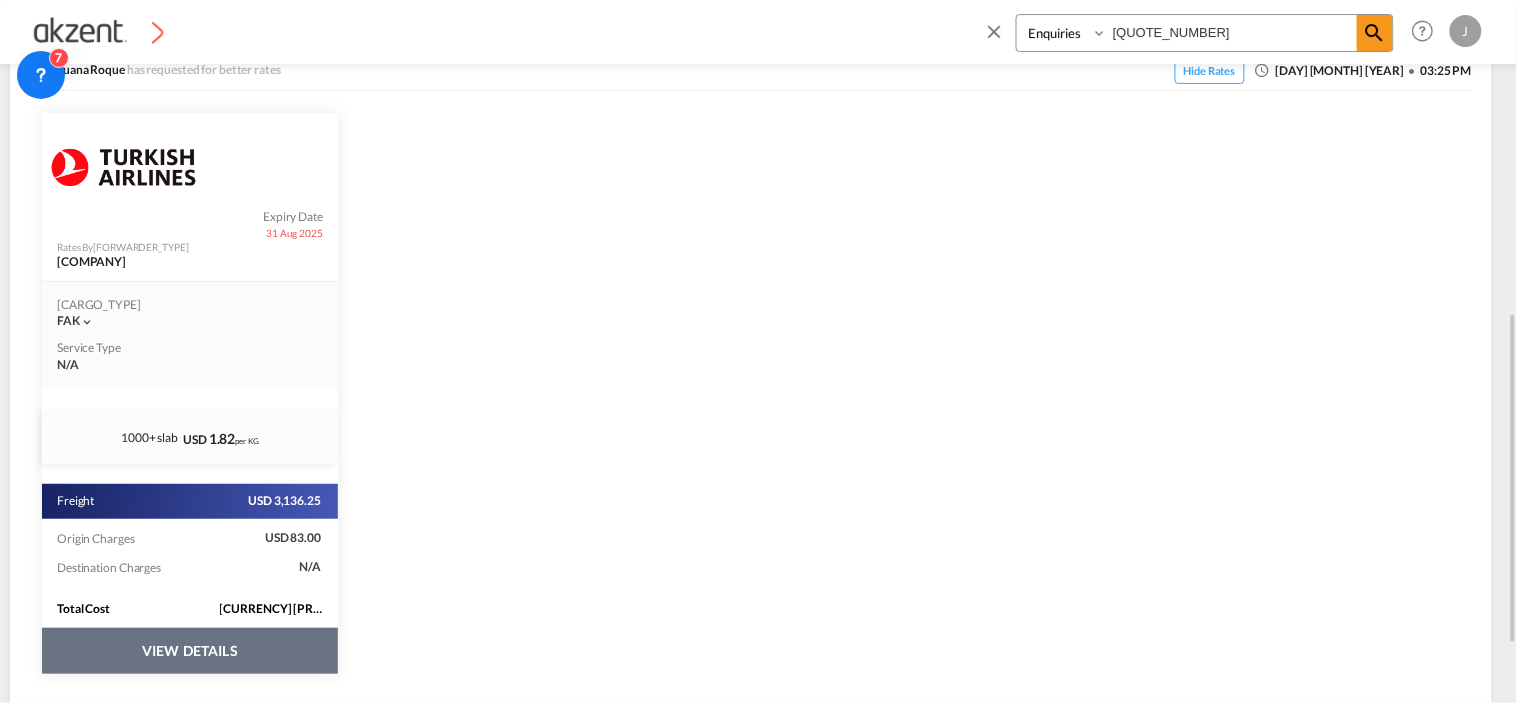 click on "VIEW DETAILS" at bounding box center [190, 651] 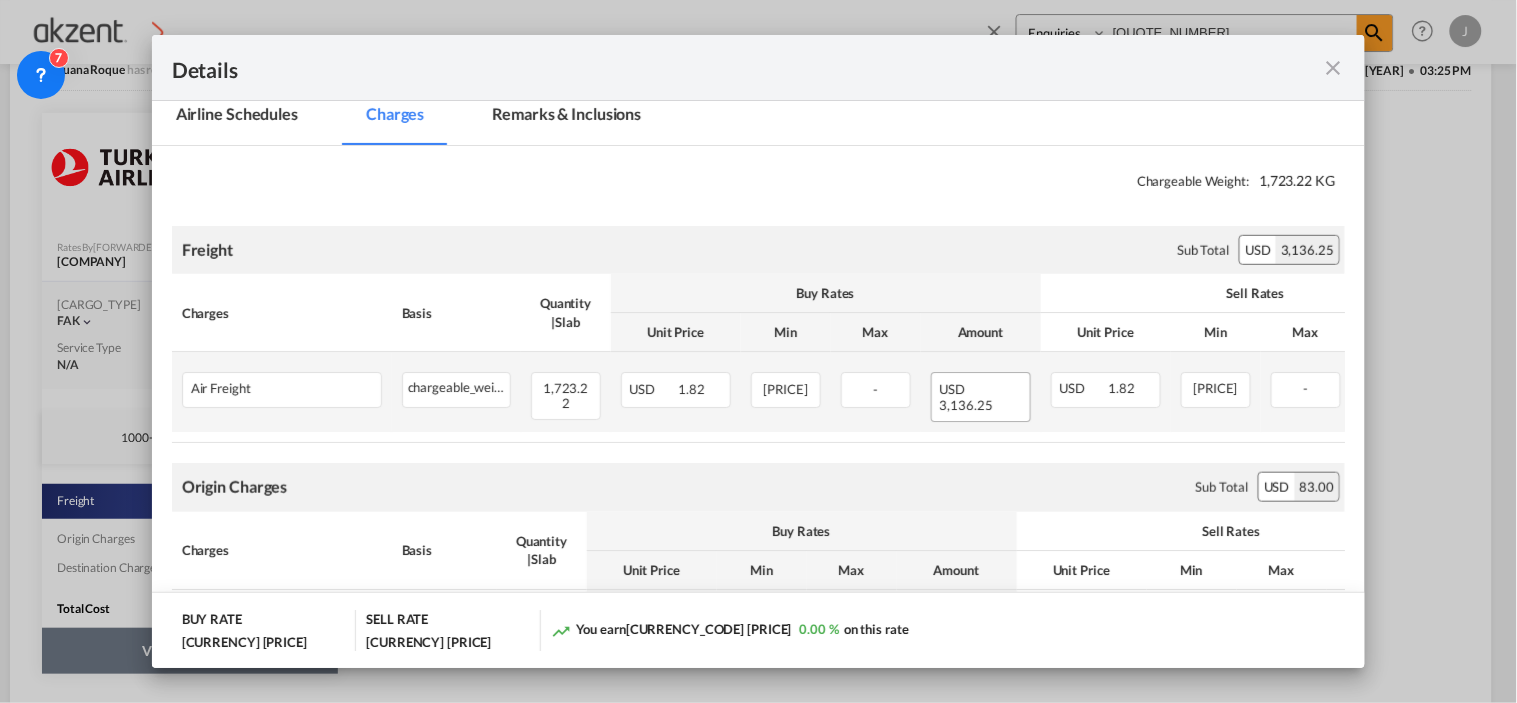 scroll, scrollTop: 450, scrollLeft: 0, axis: vertical 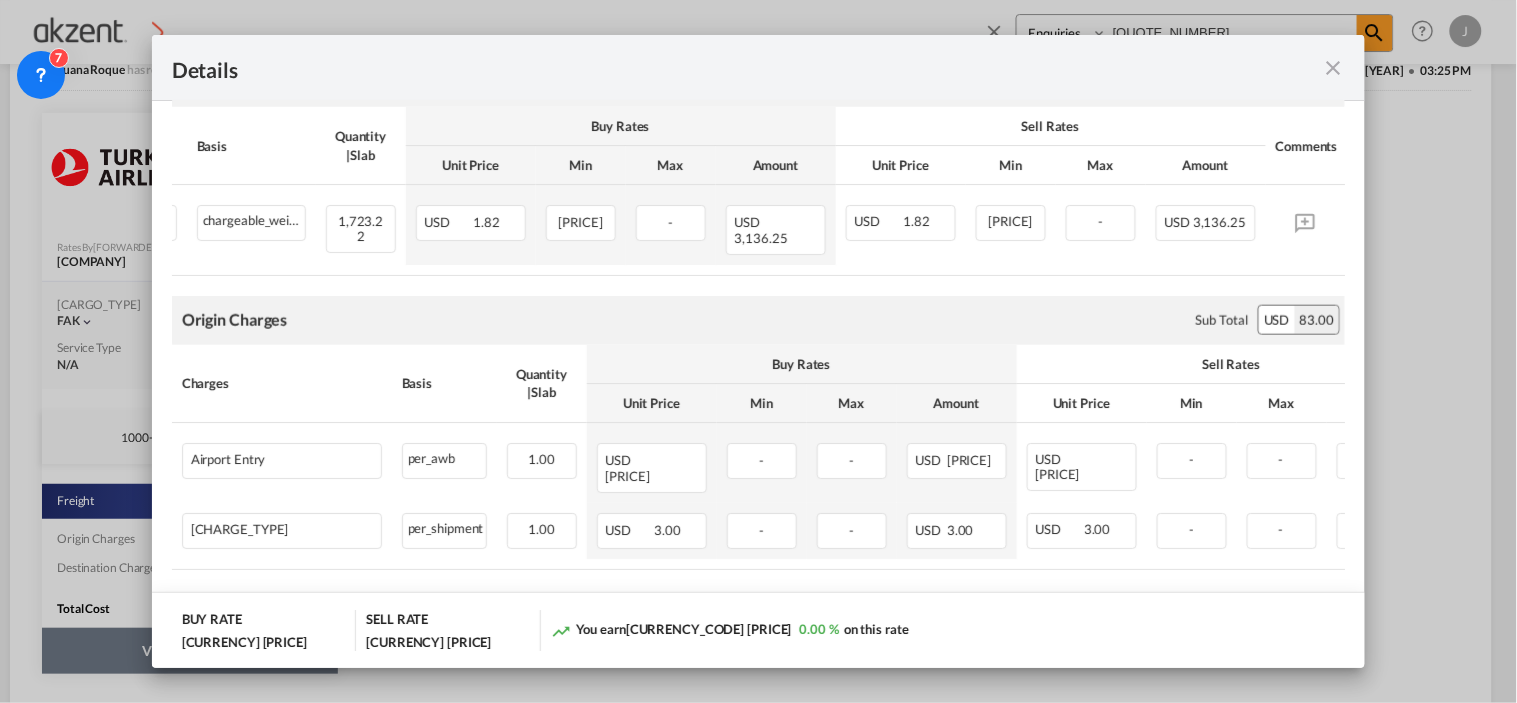 click on "Details
Port of Loading
MTY/General Mariano Escobedo International
T/S
IST
.a{fill:#aaa8ad;}
AirLiner
Turkish Airlines Inc.
Service Type
N/A Transit Time -
Effective Period
1 Aug 2025 - 31 Aug 2025
ETD
-
ETA
-
Frequency
-
Port of Discharge
SGN/Tan Son Nhat International
Incoterms -
Cargo Type
FAK
Commodity -
Airline Schedules Charges Remarks & Inclusions         Airline Schedules Charges Remarks & Inclusions
Chargeable Weight:  1,723.22 KG
Freight Please enter leg name
Leg Name Already Exists
Sub Total USD 3,136.25 Charges Basis Quantity
|  Slab
Buy Rates Sell Rates Comments
Unit Price Min Max Amount Unit Price Min Max Amount
Air Freight
Please Enter
Already Exists
chargeable_weight chargeable_weight can not applied for this charge.   Please Select 1,723.22 Please Enter
Invalid Input
USD     1.82 146.00 - USD   3,136.25   USD   1.82 146.00 -
USD   3,136.25" at bounding box center [758, 351] 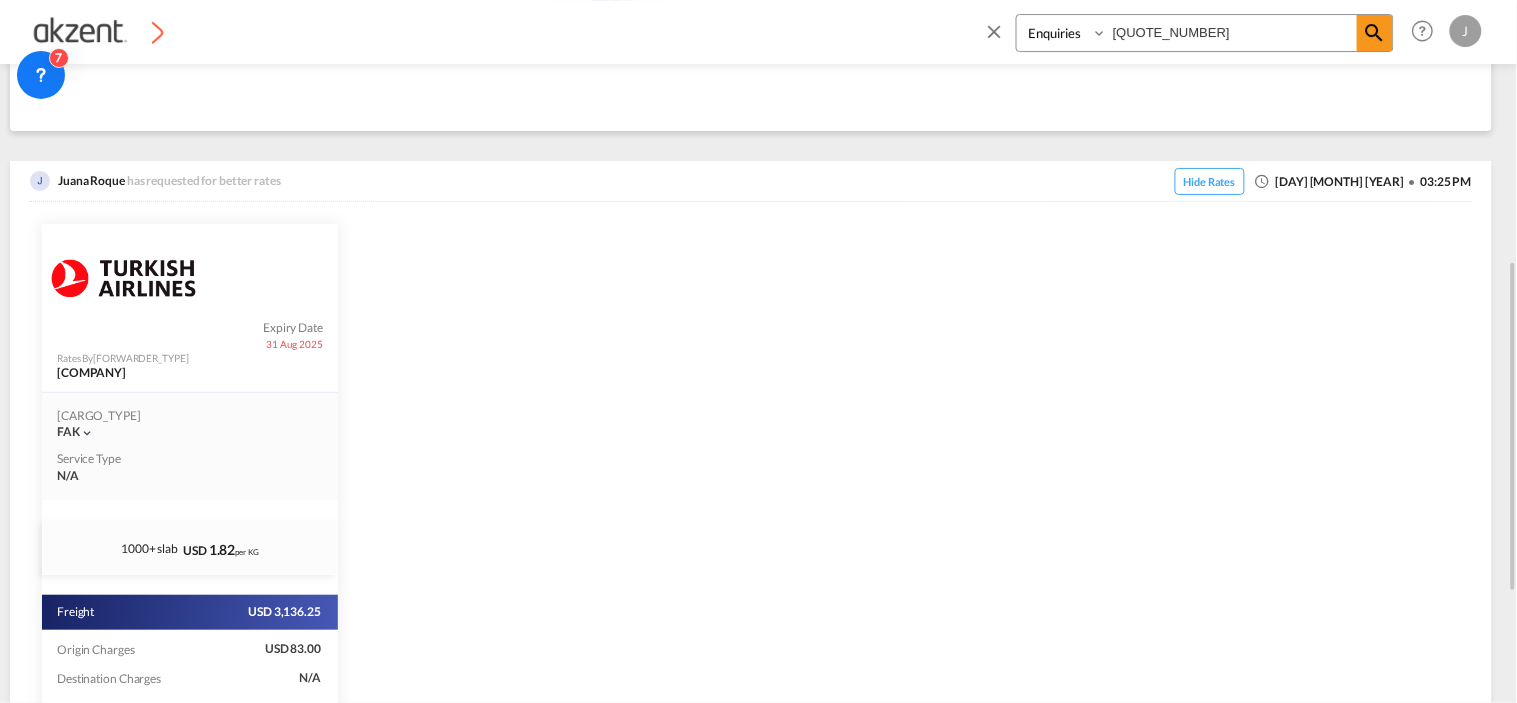 scroll, scrollTop: 791, scrollLeft: 0, axis: vertical 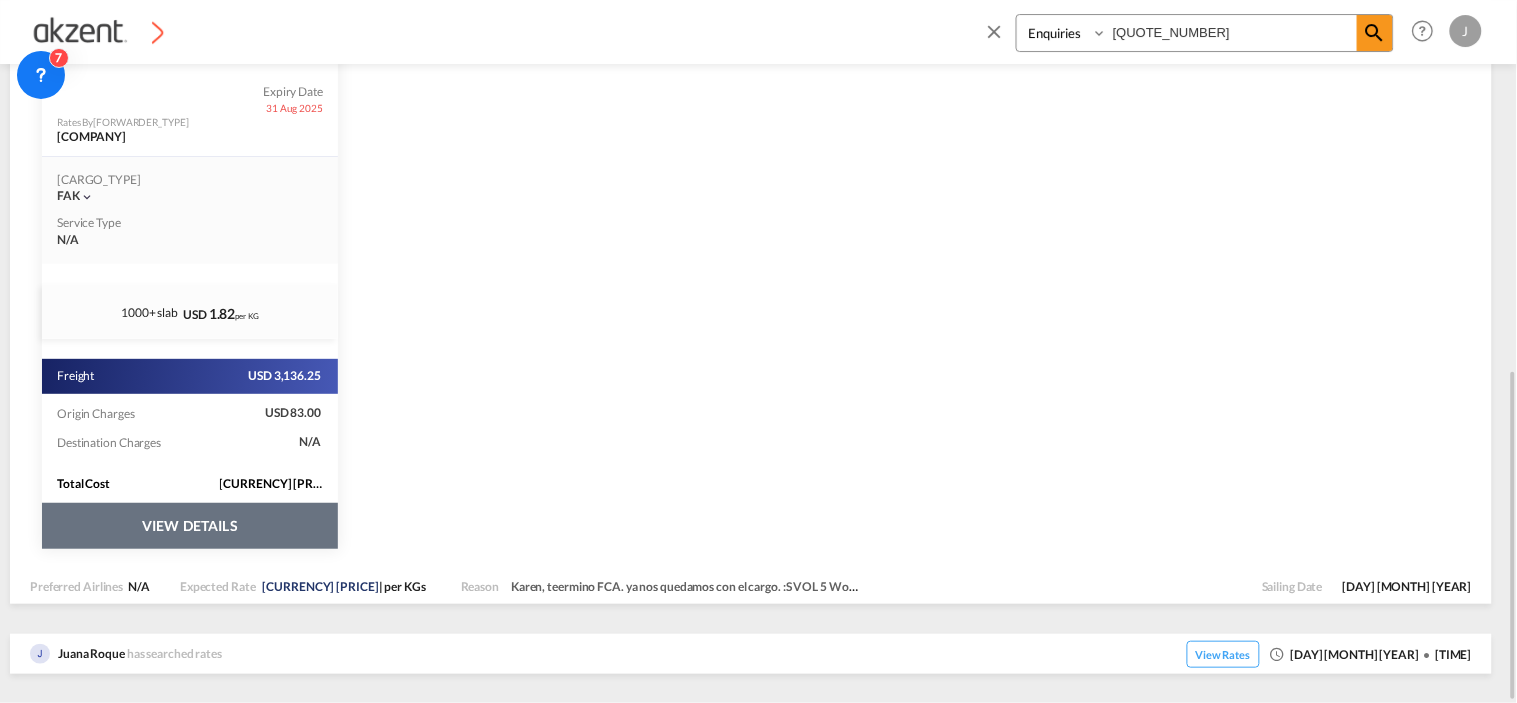 click on "VIEW DETAILS" at bounding box center (190, 526) 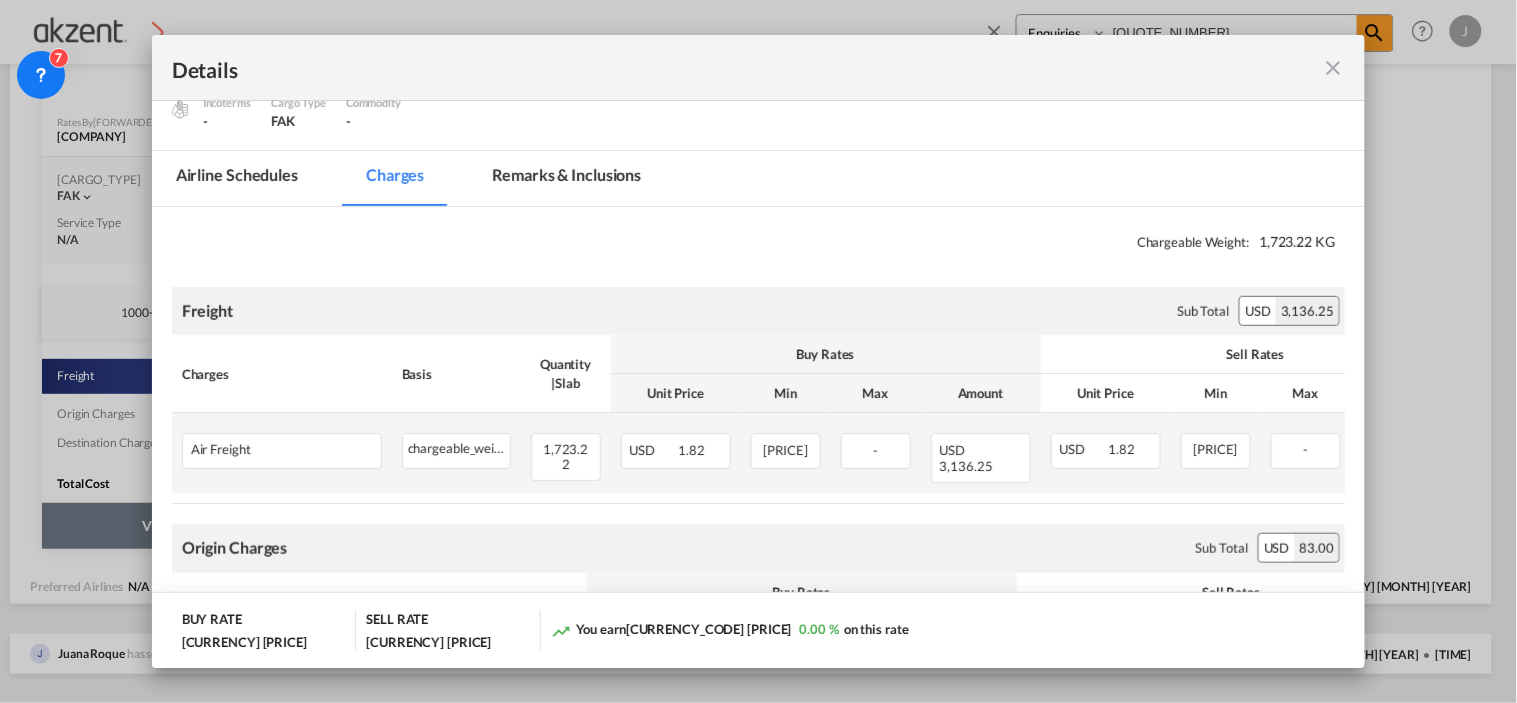 scroll, scrollTop: 444, scrollLeft: 0, axis: vertical 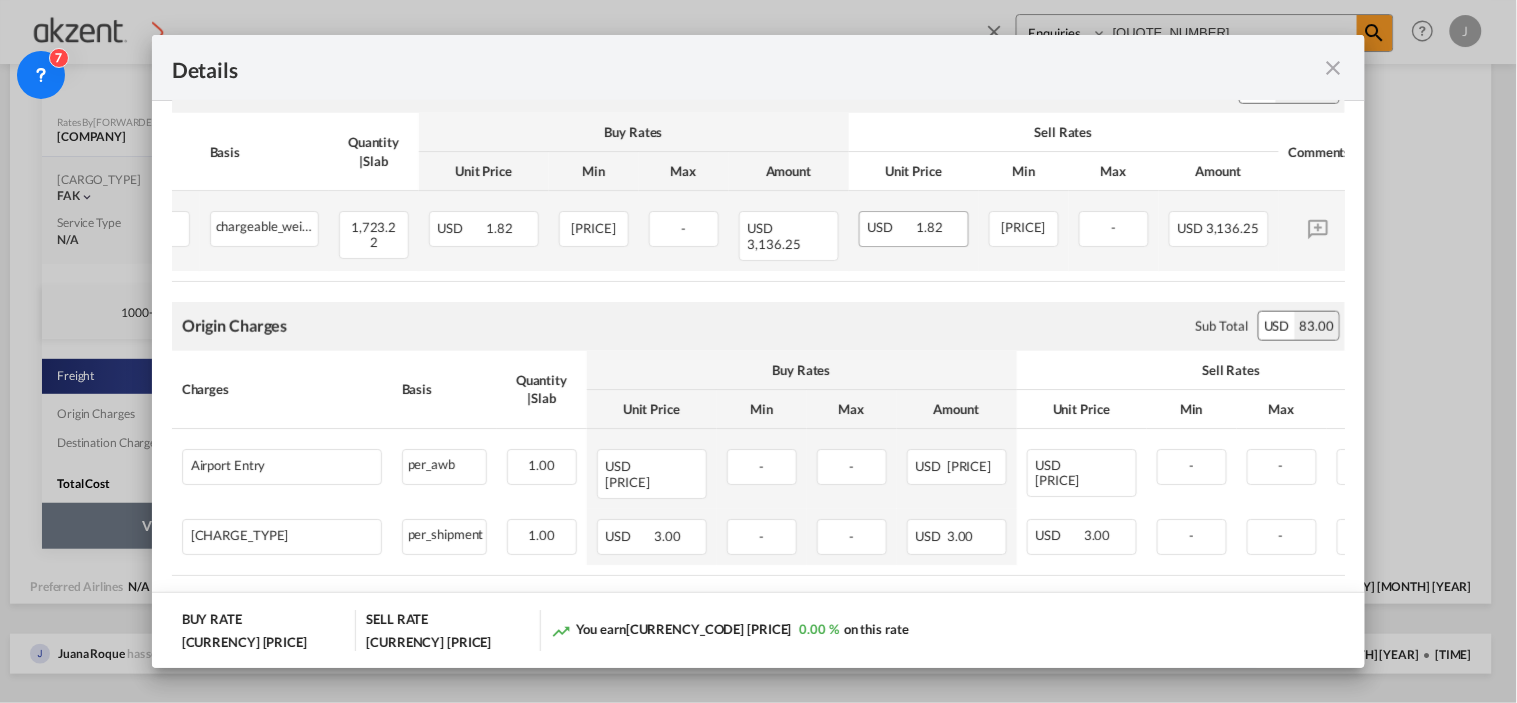 click on "[CURRENCY] [PRICE]" at bounding box center (914, 229) 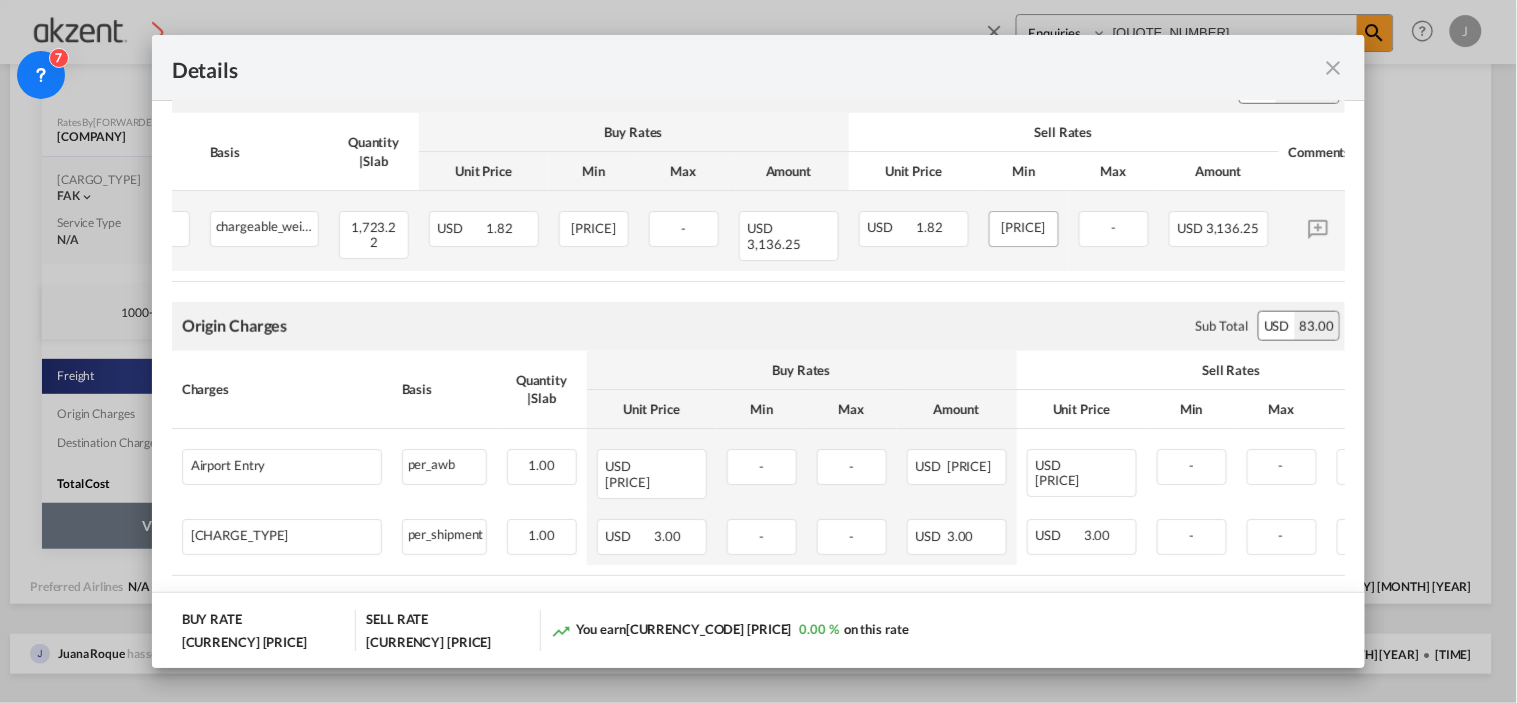 click on "[PRICE]" at bounding box center [1024, 229] 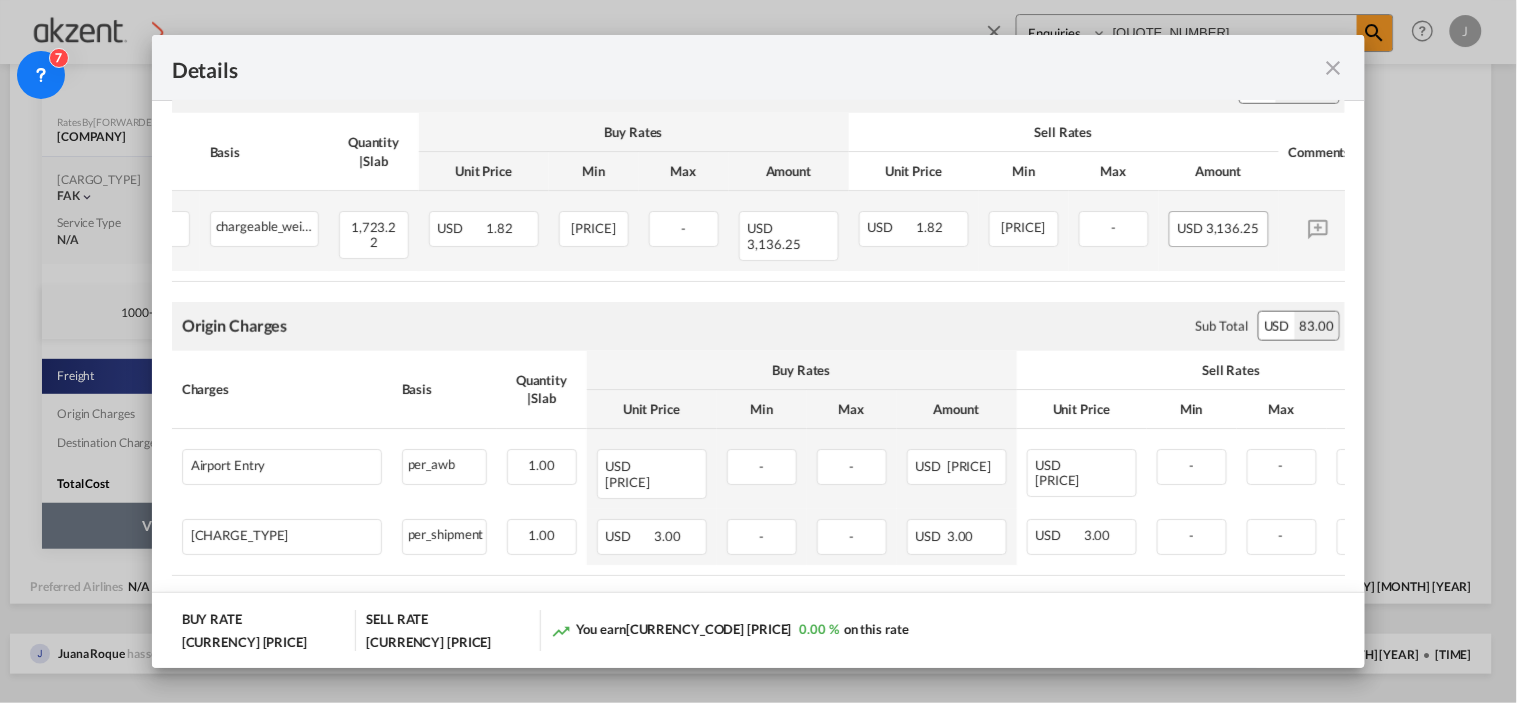 click on "USD" at bounding box center [1191, 228] 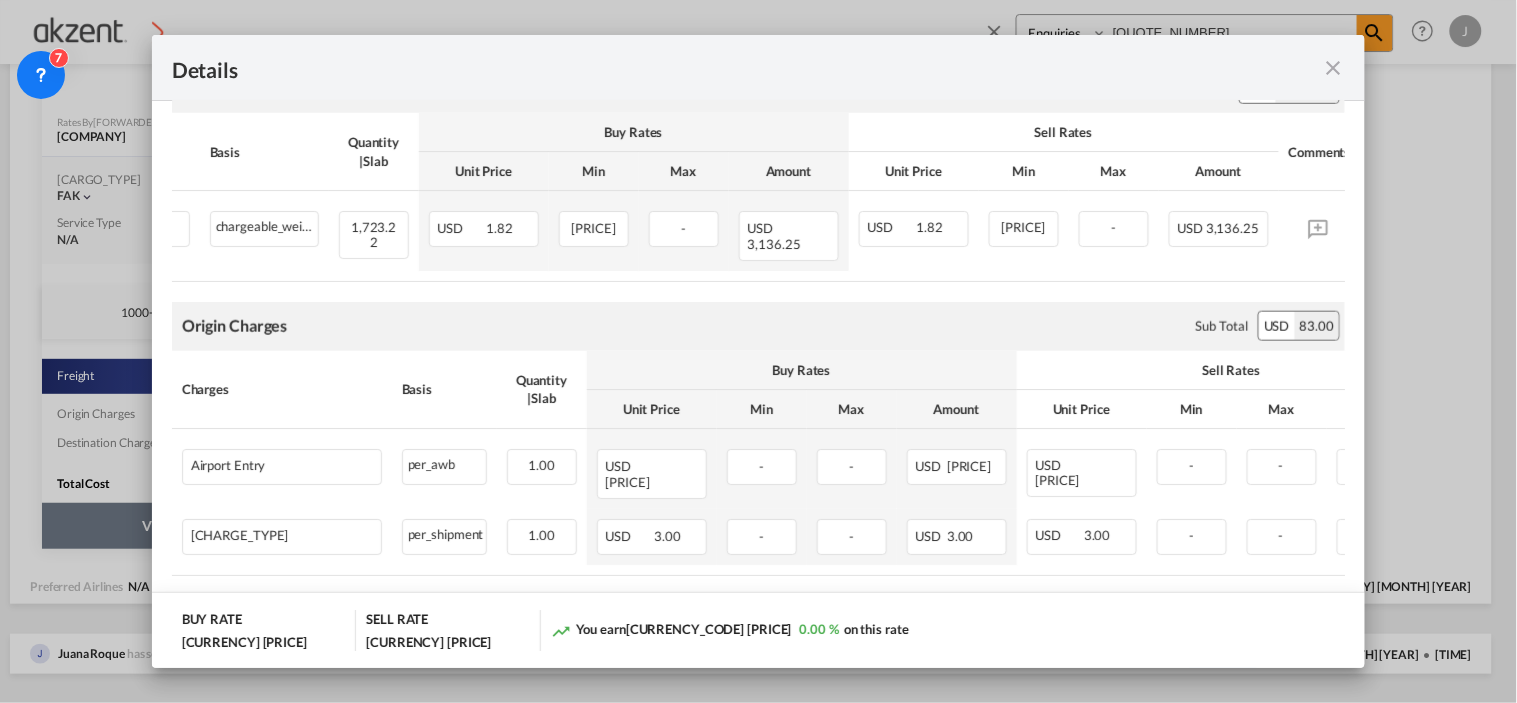 scroll, scrollTop: 0, scrollLeft: 197, axis: horizontal 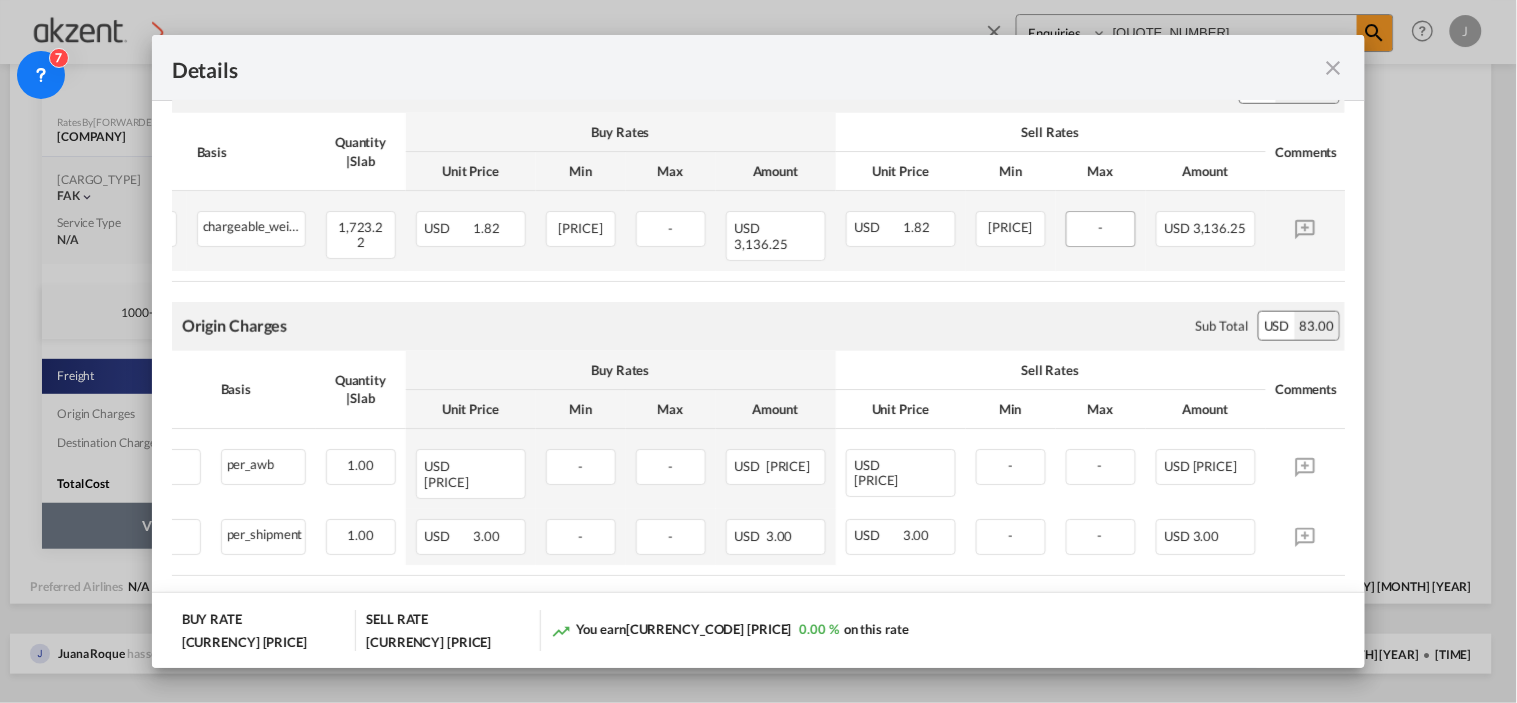 click on "-" at bounding box center (1101, 229) 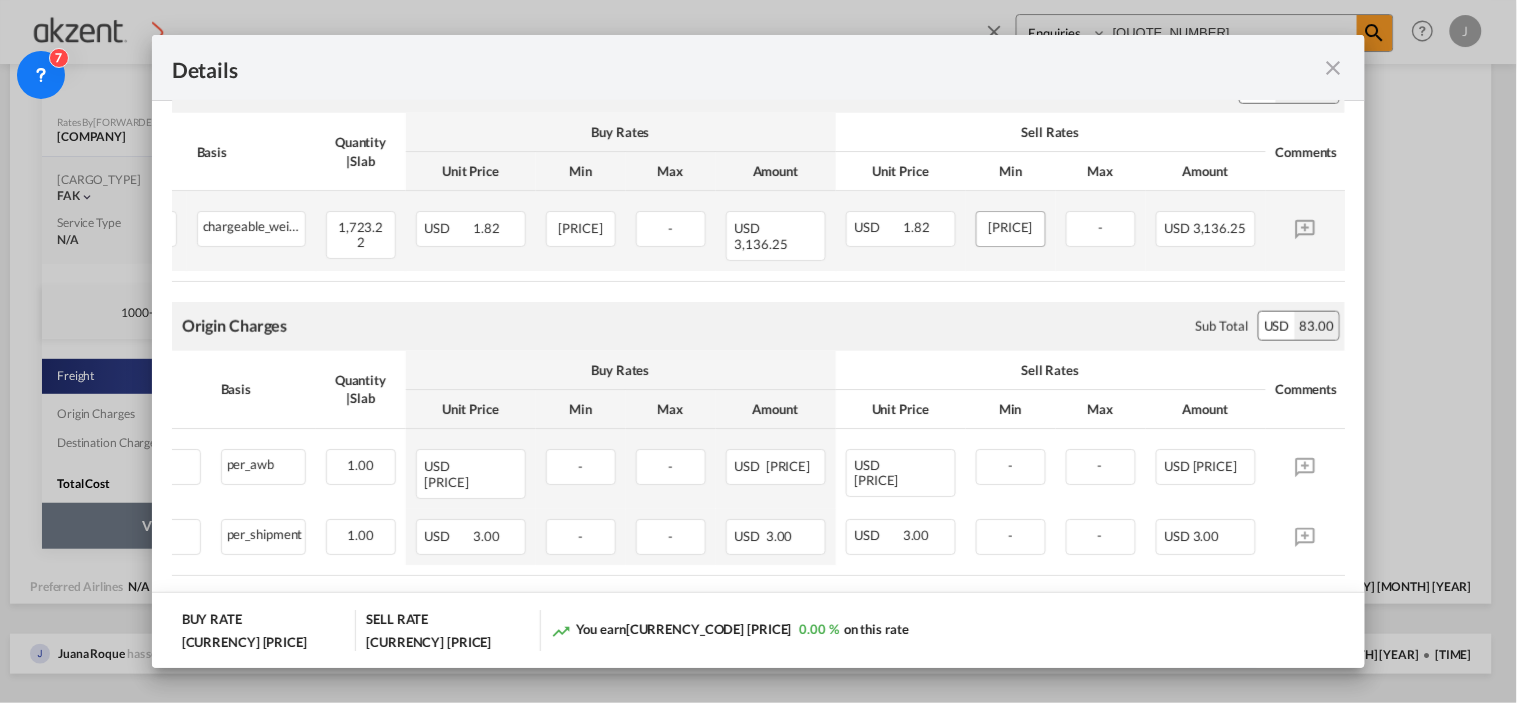 click on "[PRICE]" at bounding box center [1011, 229] 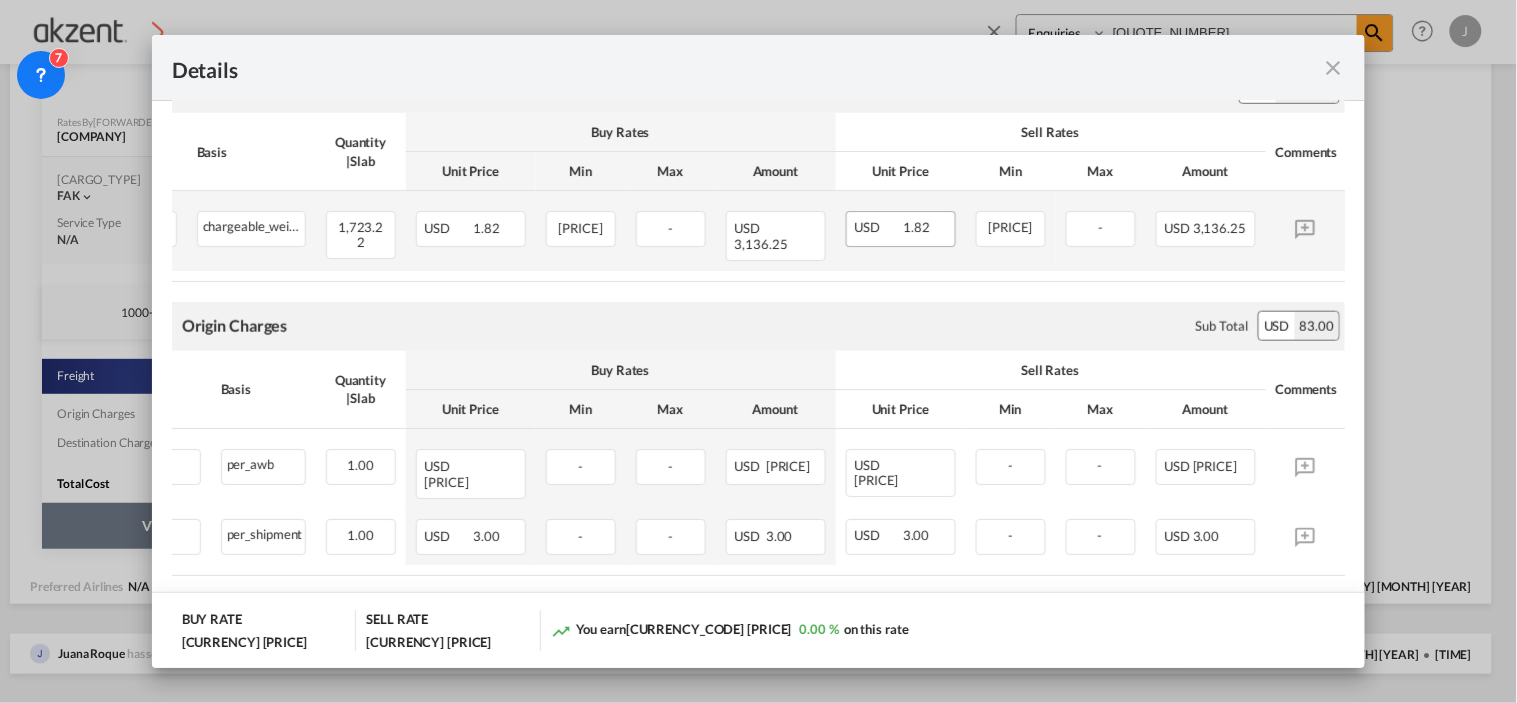click on "1.82" at bounding box center [916, 227] 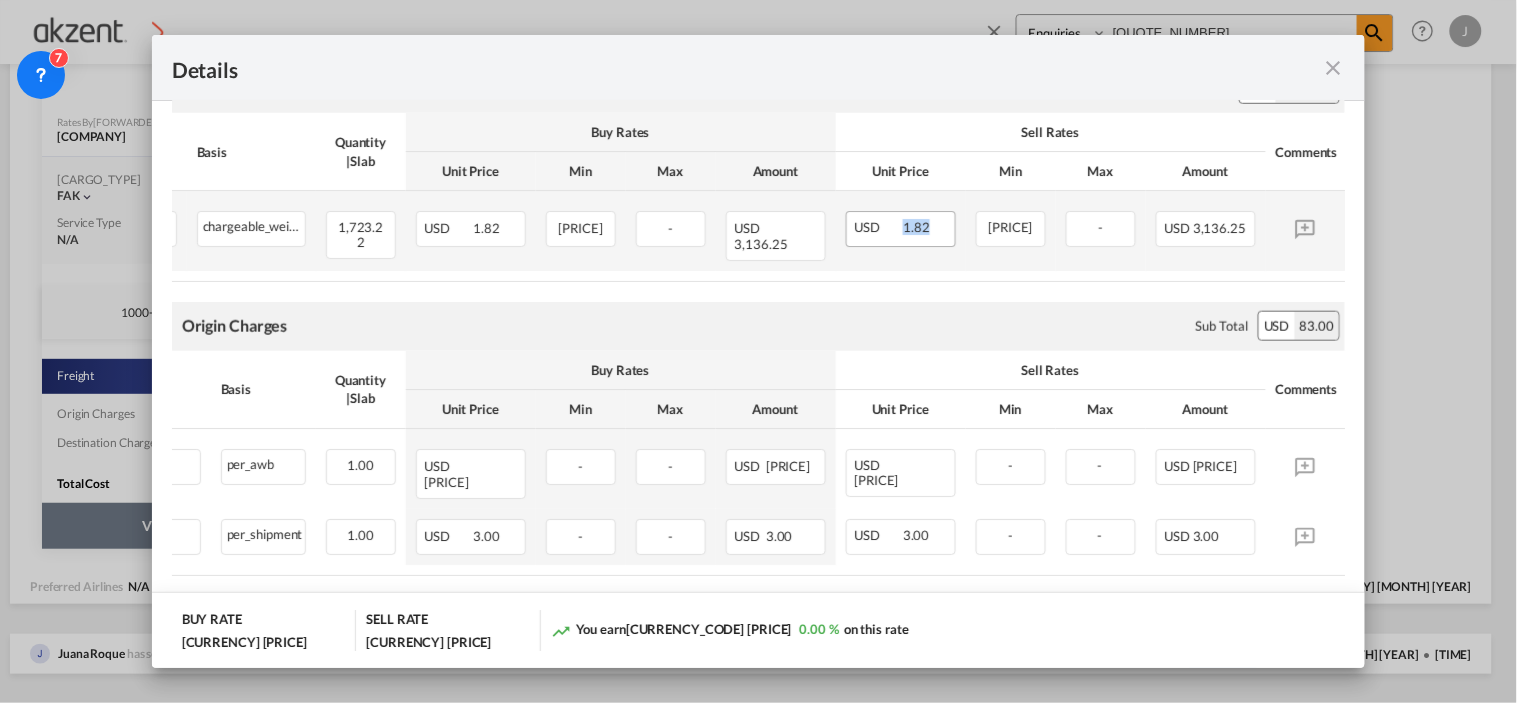 click on "1.82" at bounding box center [916, 227] 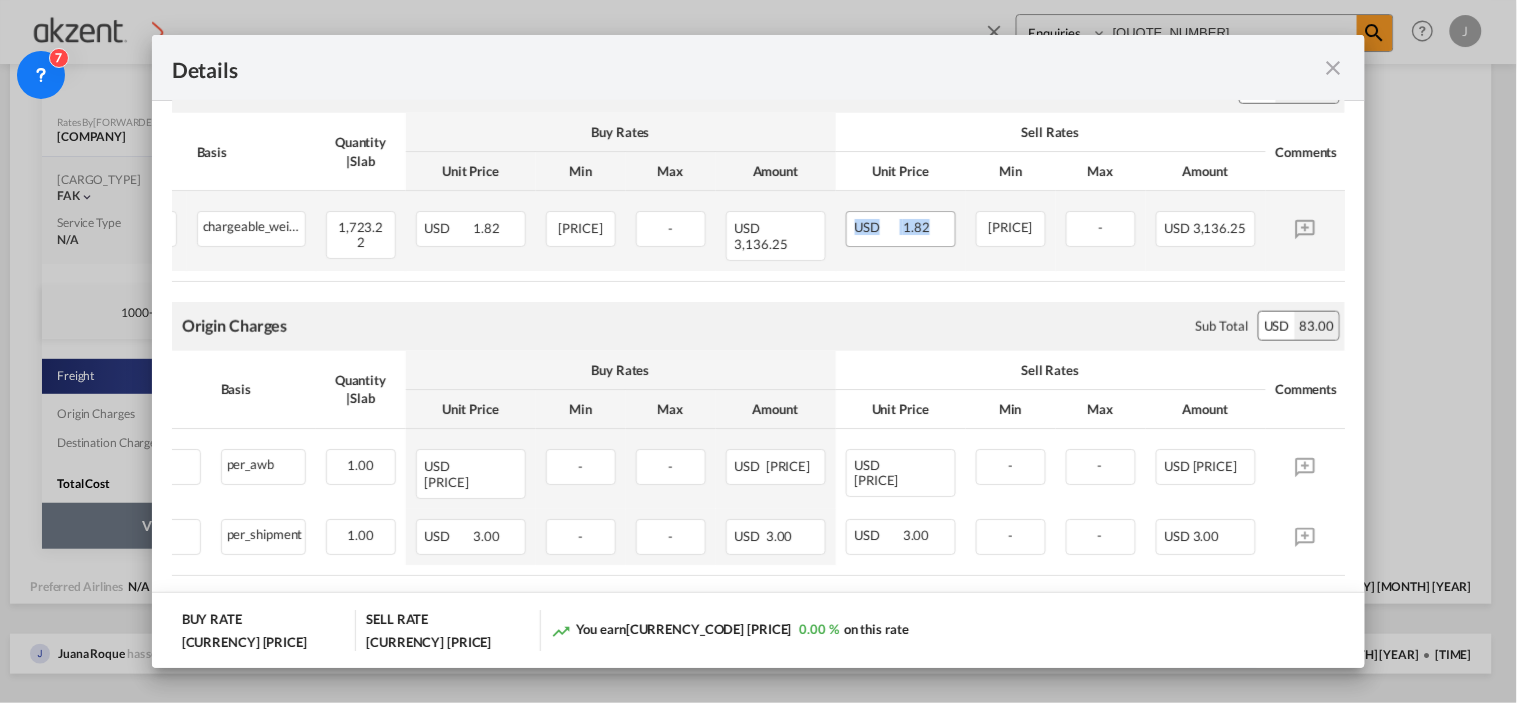 click on "1.82" at bounding box center [916, 227] 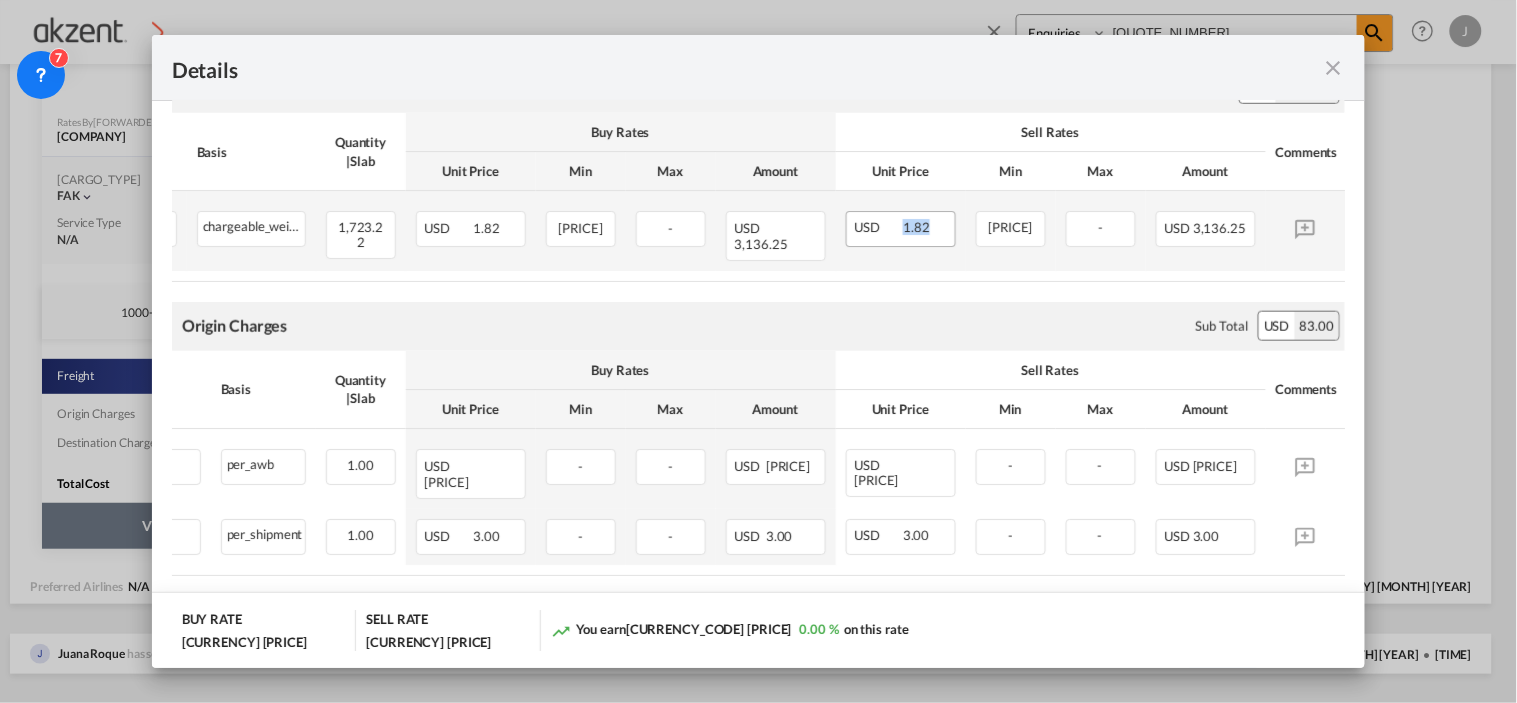 click on "1.82" at bounding box center [916, 227] 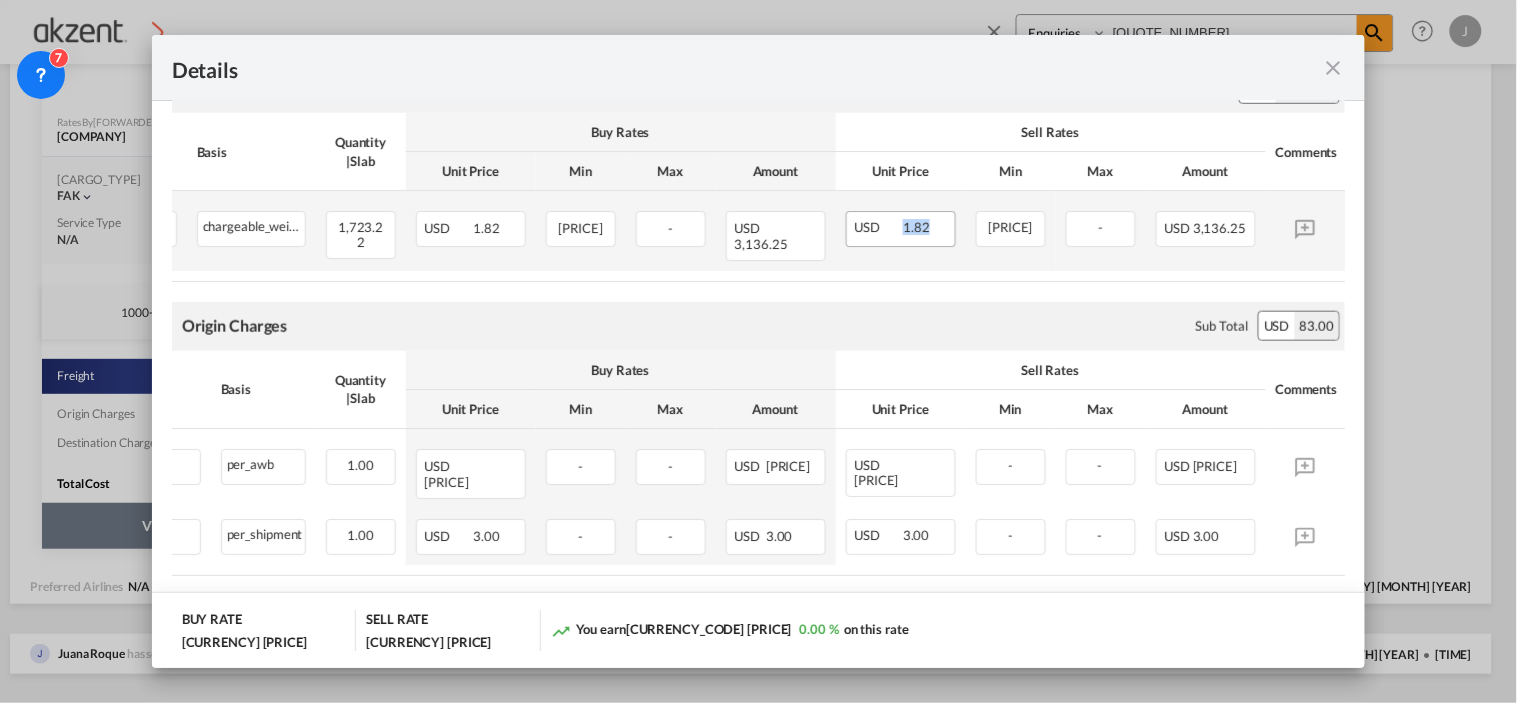 click on "1.82" at bounding box center [916, 227] 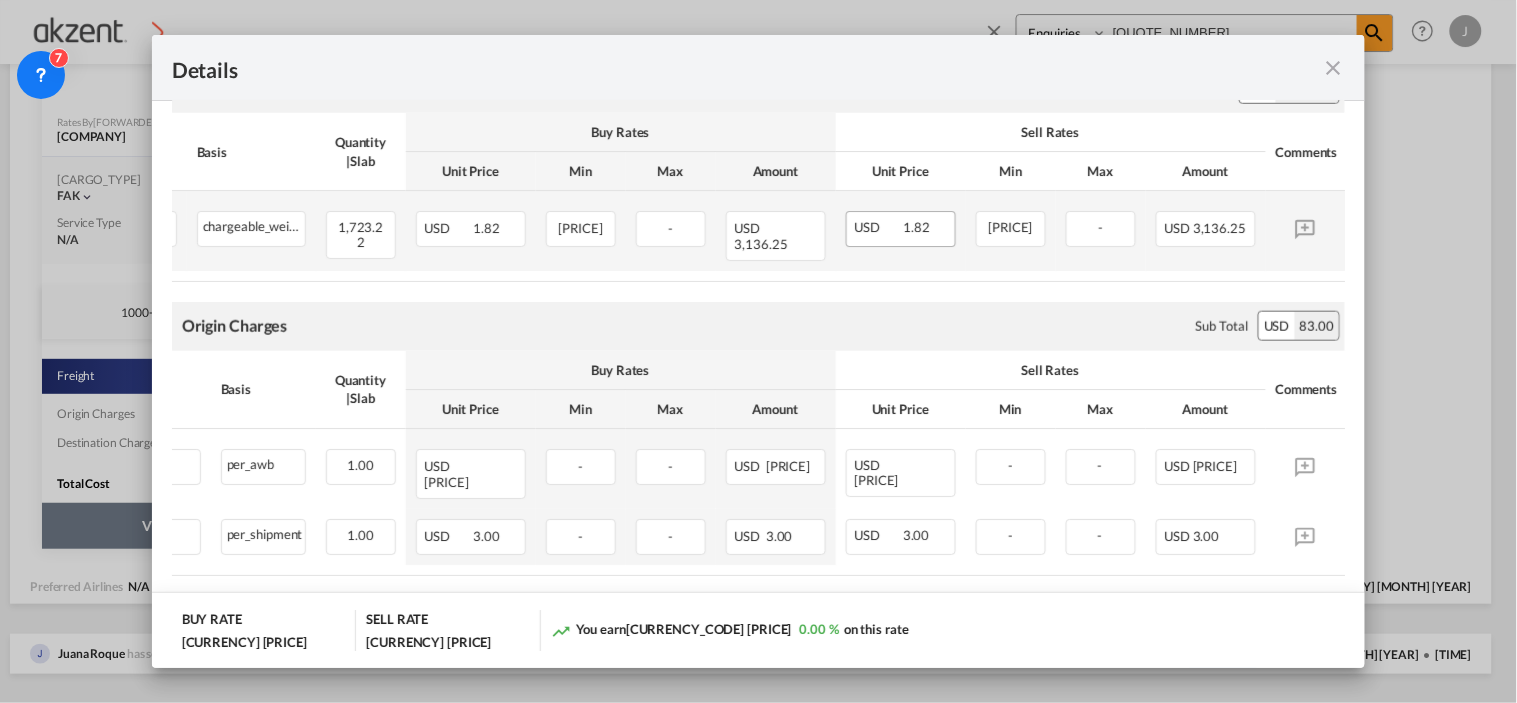 click on "1.82" at bounding box center (916, 227) 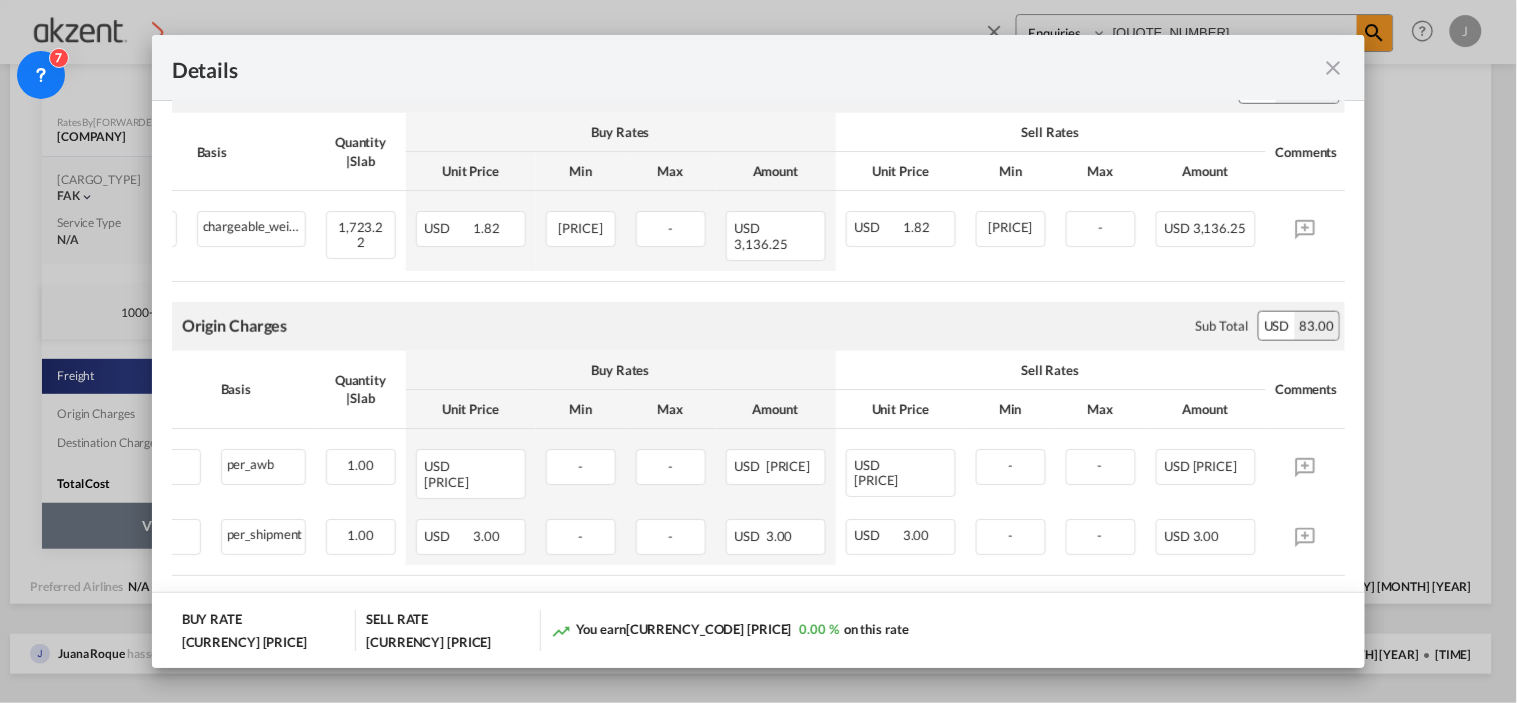 drag, startPoint x: 1436, startPoint y: 262, endPoint x: 1148, endPoint y: 120, distance: 321.10434 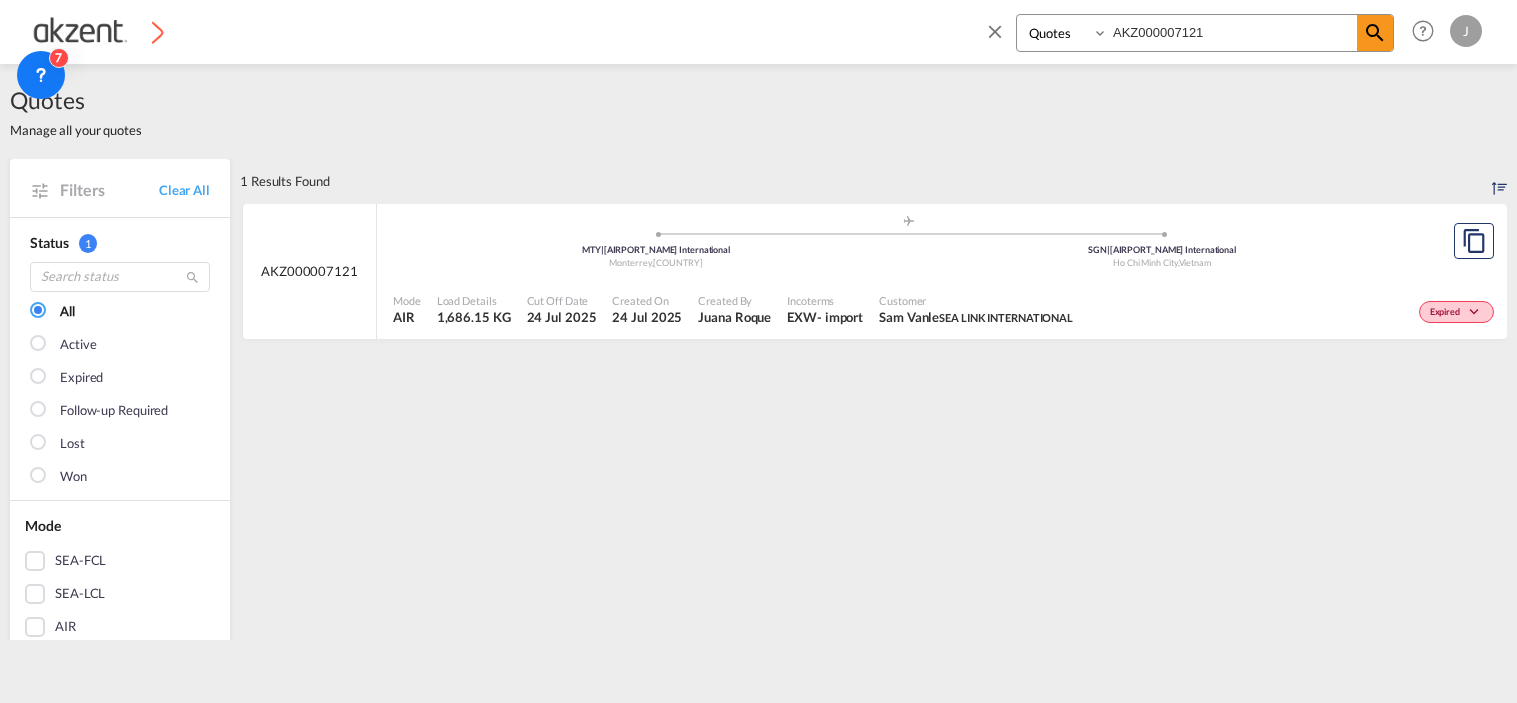 select on "Quotes" 